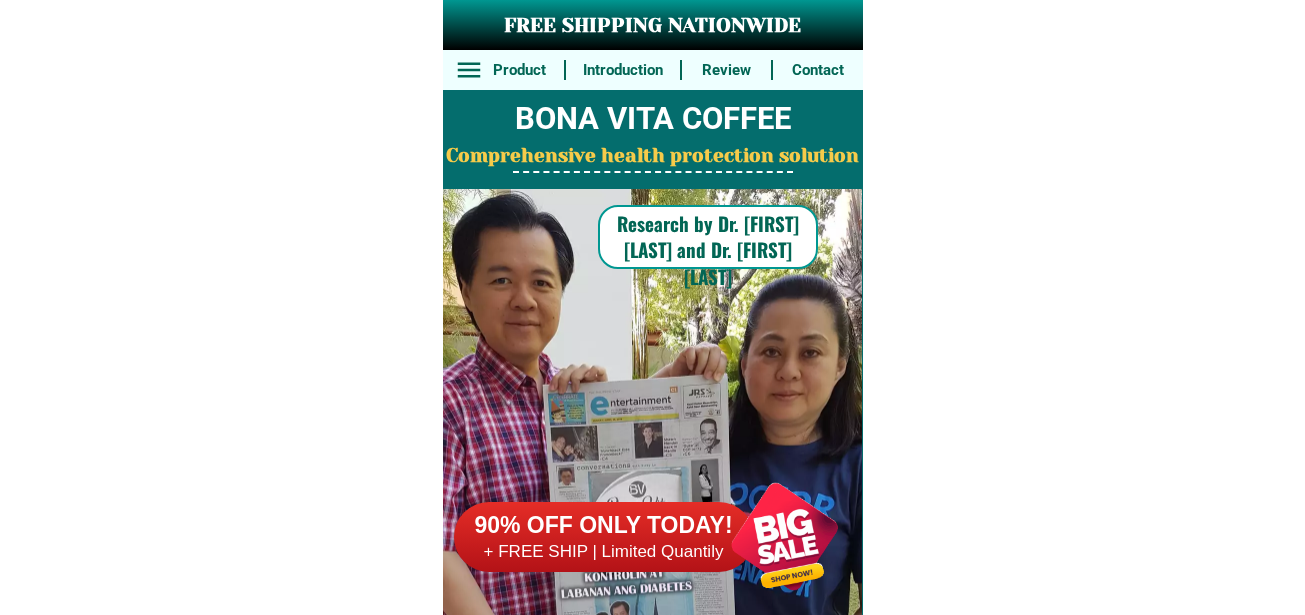 click at bounding box center [604, 537] 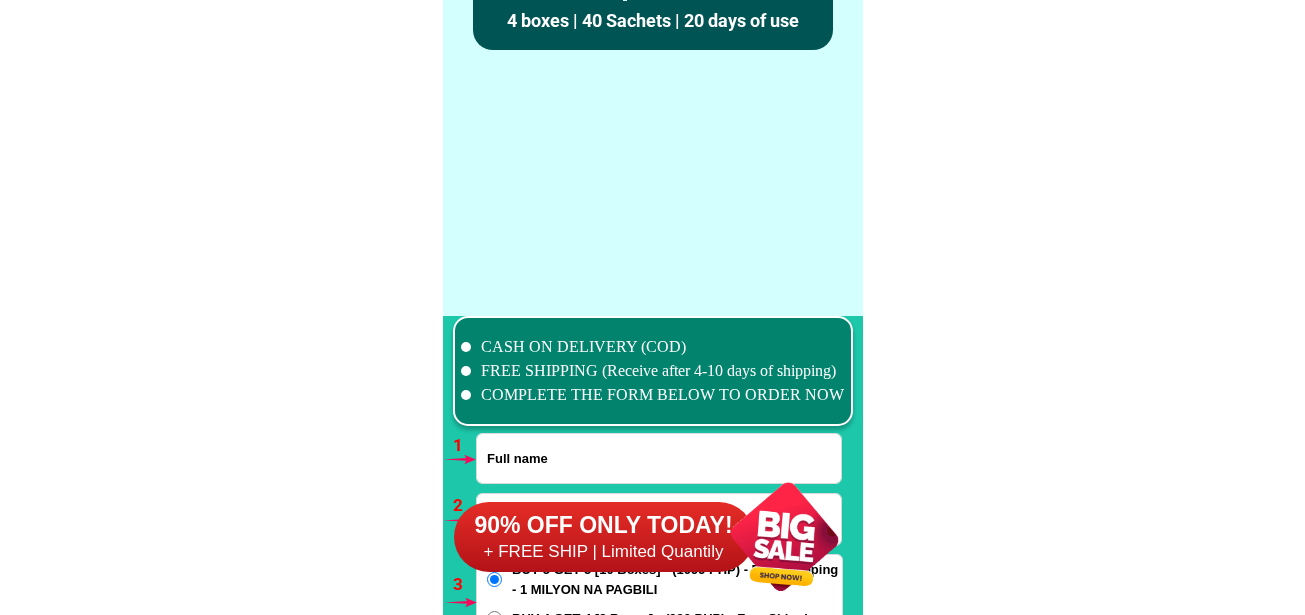 scroll, scrollTop: 14706, scrollLeft: 0, axis: vertical 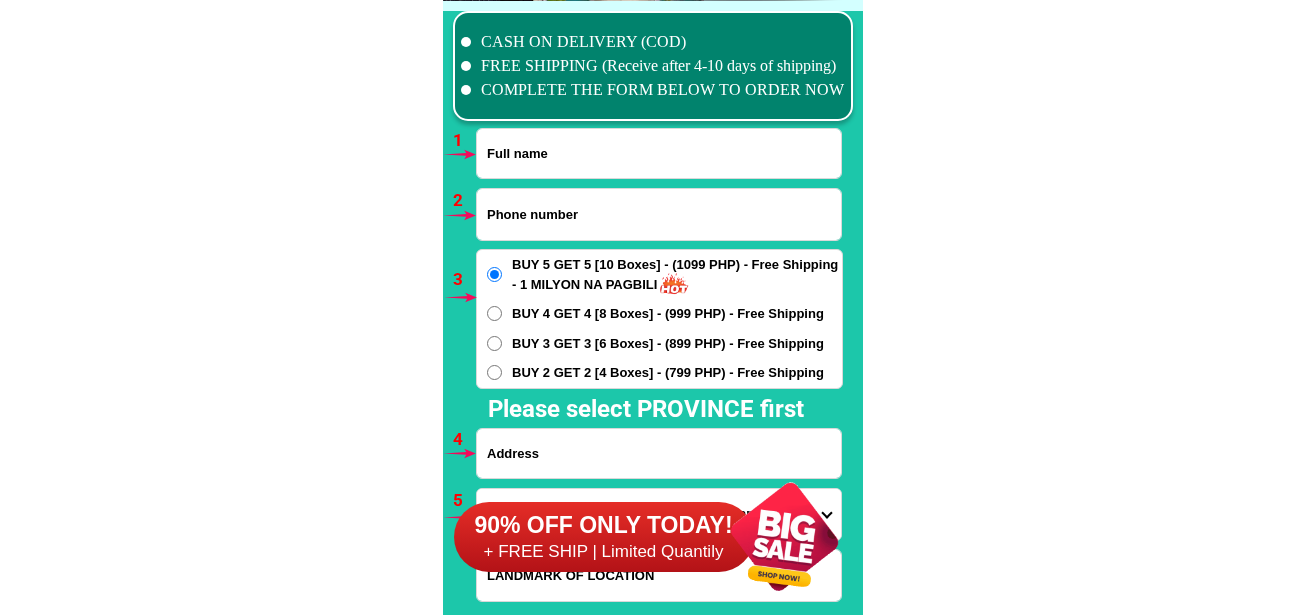 drag, startPoint x: 628, startPoint y: 194, endPoint x: 578, endPoint y: 228, distance: 60.464867 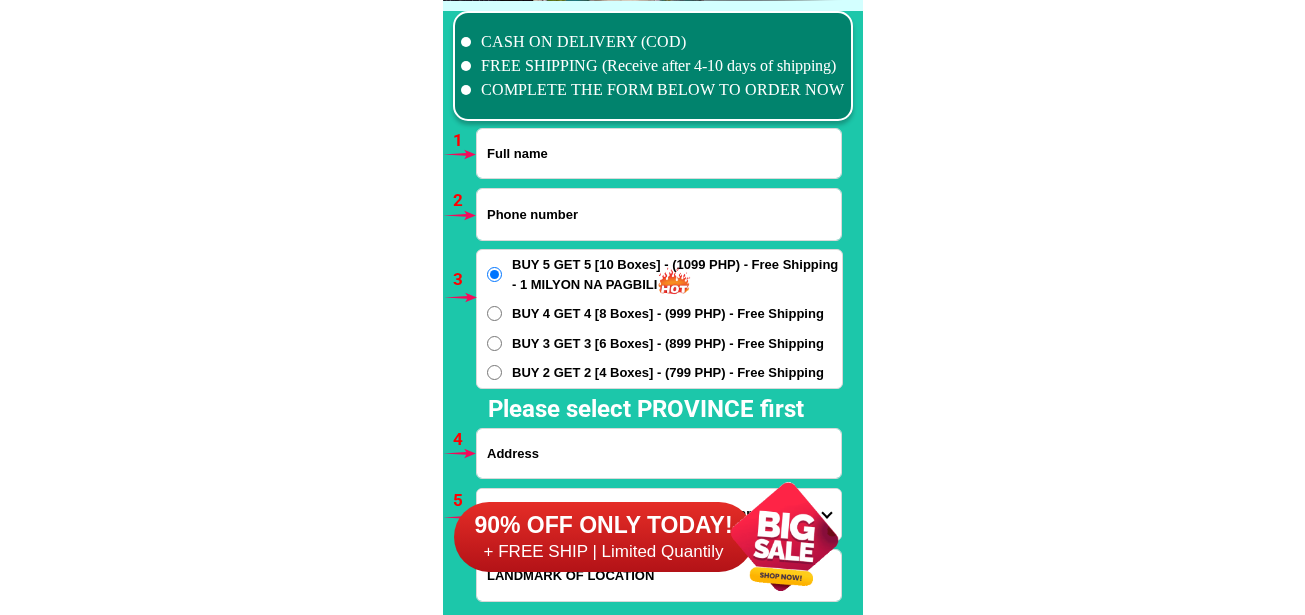 click at bounding box center (659, 214) 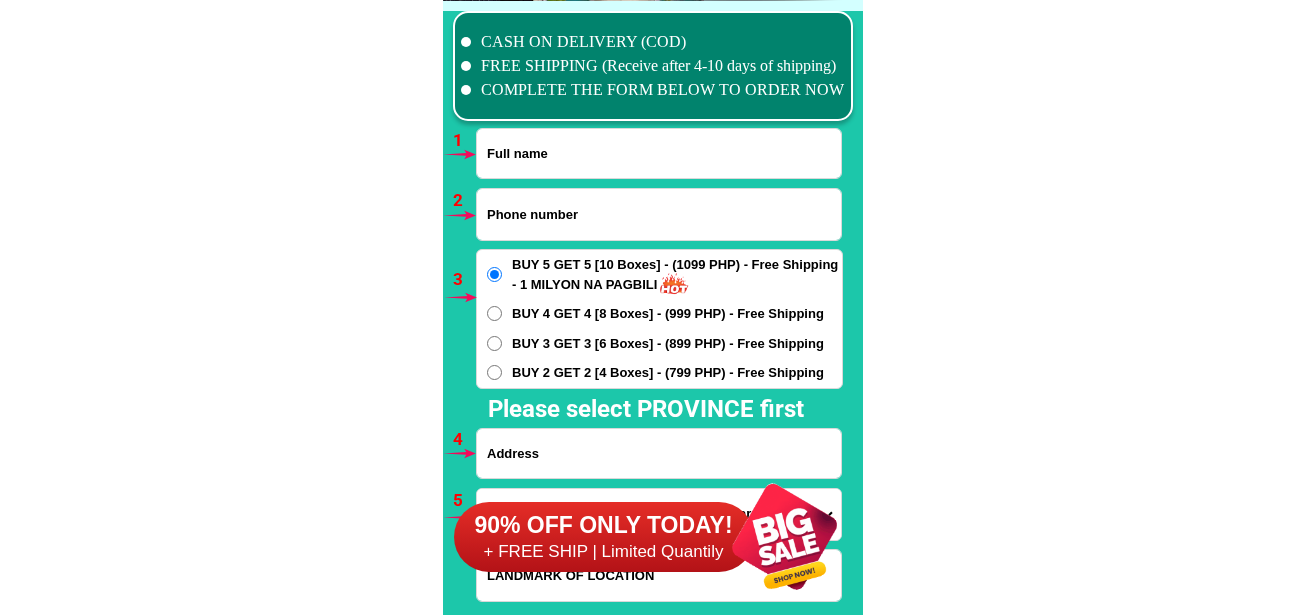 paste on "[PHONE]" 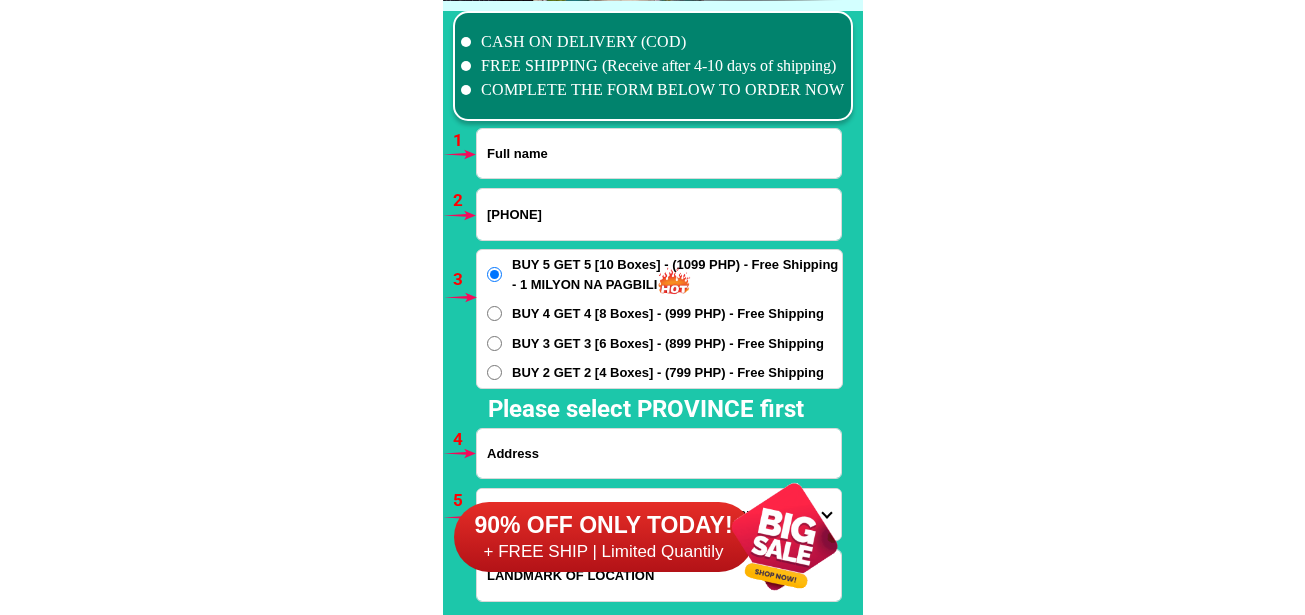 type on "[PHONE]" 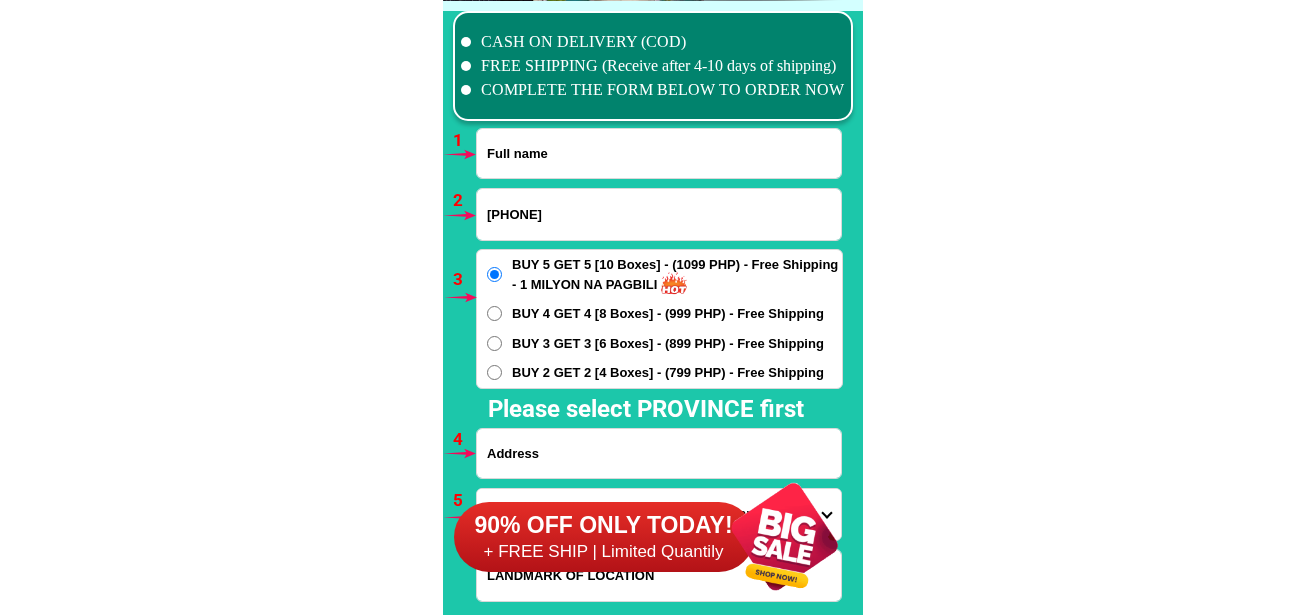 click on "FREE SHIPPING NATIONWIDE Contact Review Introduction Product BONA VITA COFFEE Comprehensive health protection solution
Research by Dr. Willie Ong and Dr. Liza Ong ✅ 𝙰𝚗𝚝𝚒 𝙲𝚊𝚗𝚌𝚎𝚛 ✅ 𝙰𝚗𝚝𝚒 𝚂𝚝𝚛𝚘𝚔𝚎
✅ 𝙰𝚗𝚝𝚒 𝙳𝚒𝚊𝚋𝚎𝚝𝚒𝚌 ✅ 𝙳𝚒𝚊𝚋𝚎𝚝𝚎𝚜 FAKE VS ORIGINAL Noon: nagkaroon ng cancer, hindi makalakad ng normal pagkatapos: uminom ng Bonavita dalawang beses sa isang araw, maaaring maglakad nang mag-isa, bawasan ang mga sintomas ng kanser The product has been certified for
safety and effectiveness Prevent and combat signs of diabetes, hypertension, and cardiovascular diseases Helps strengthen bones and joints Prevent cancer Reduce excess fat Anti-aging BONAVITA CAFE WITH HYDROLYZED COLLAGEN Enemy of the cause of disease LIZA ONG Doc Nutrition Department of Philippines General Hospital shared that BONA VITA CAFE sprouts are the panacea in anti - aging and anti-disease. Start After 1 week" at bounding box center [652, -5687] 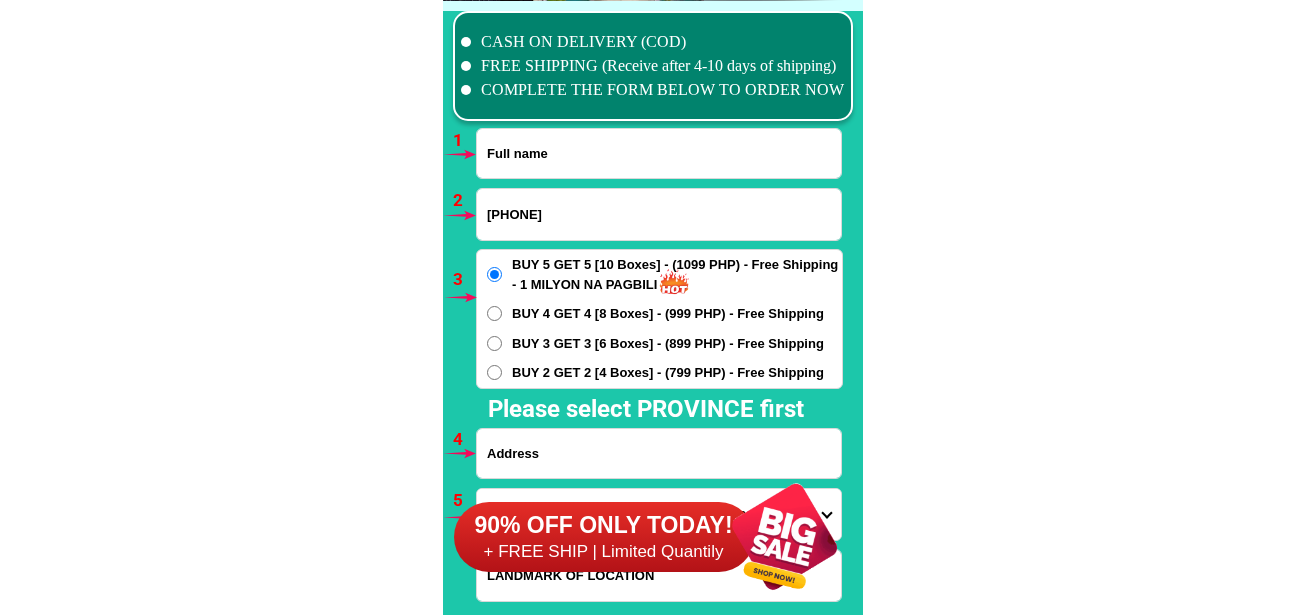 click at bounding box center [659, 153] 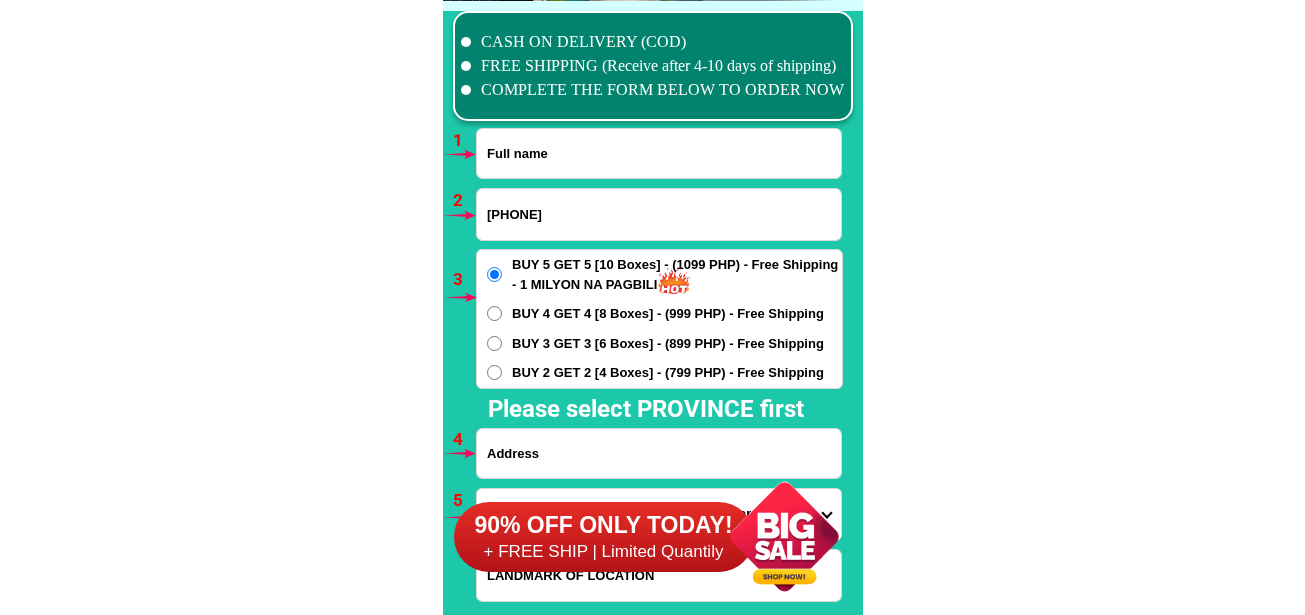 paste on "Rodora Delim" 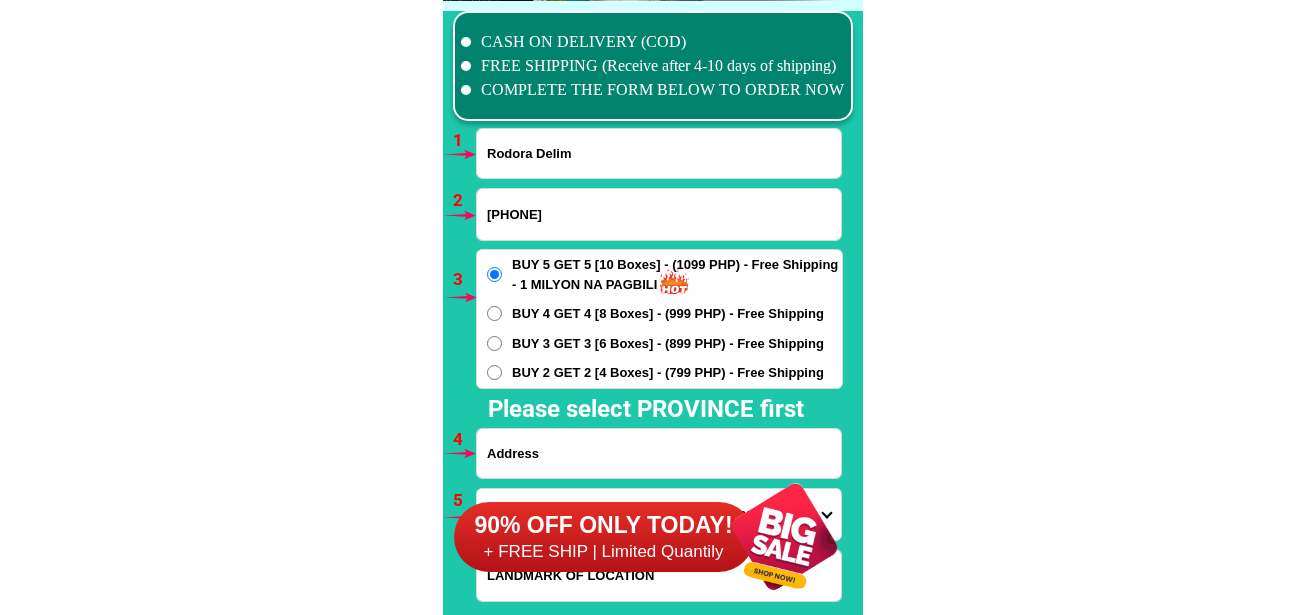 type on "Rodora Delim" 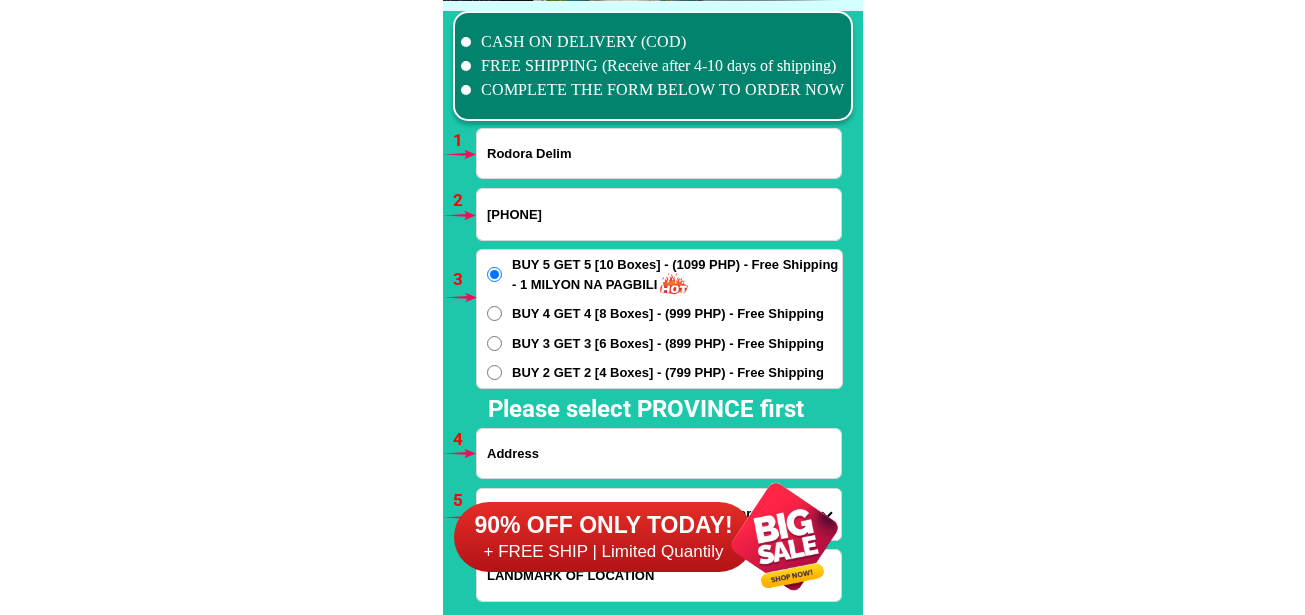 click on "BUY 2 GET 2 [4 Boxes] - (799 PHP) - Free Shipping" at bounding box center (668, 373) 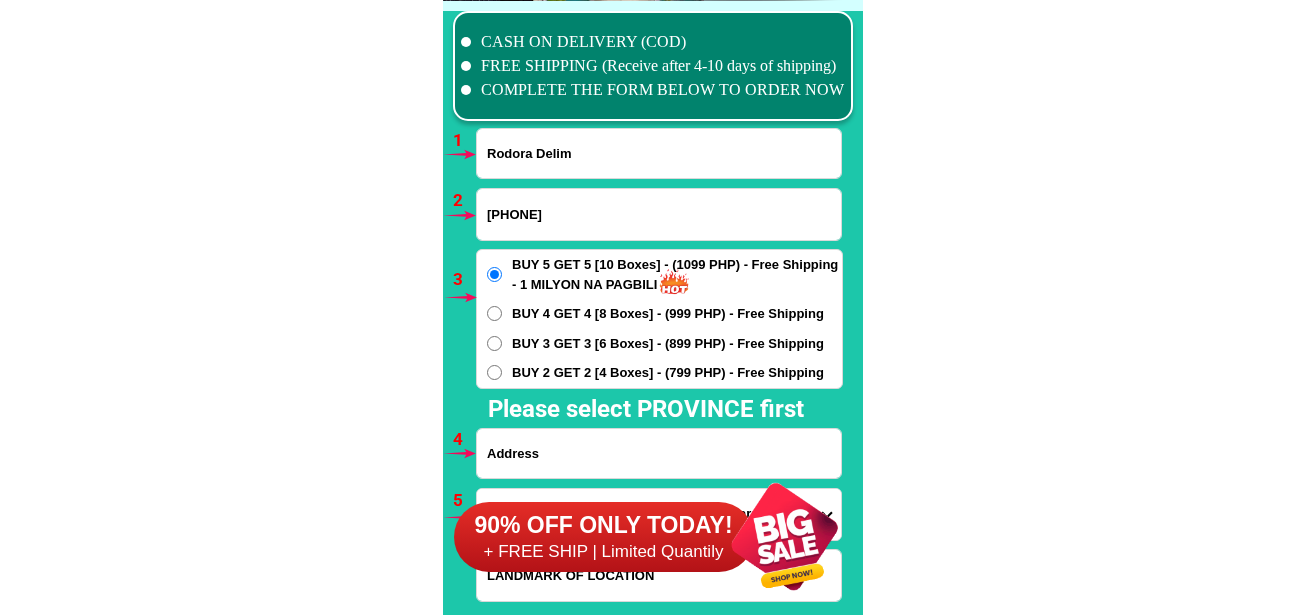 click on "BUY 2 GET 2 [4 Boxes] - (799 PHP) - Free Shipping" at bounding box center [494, 372] 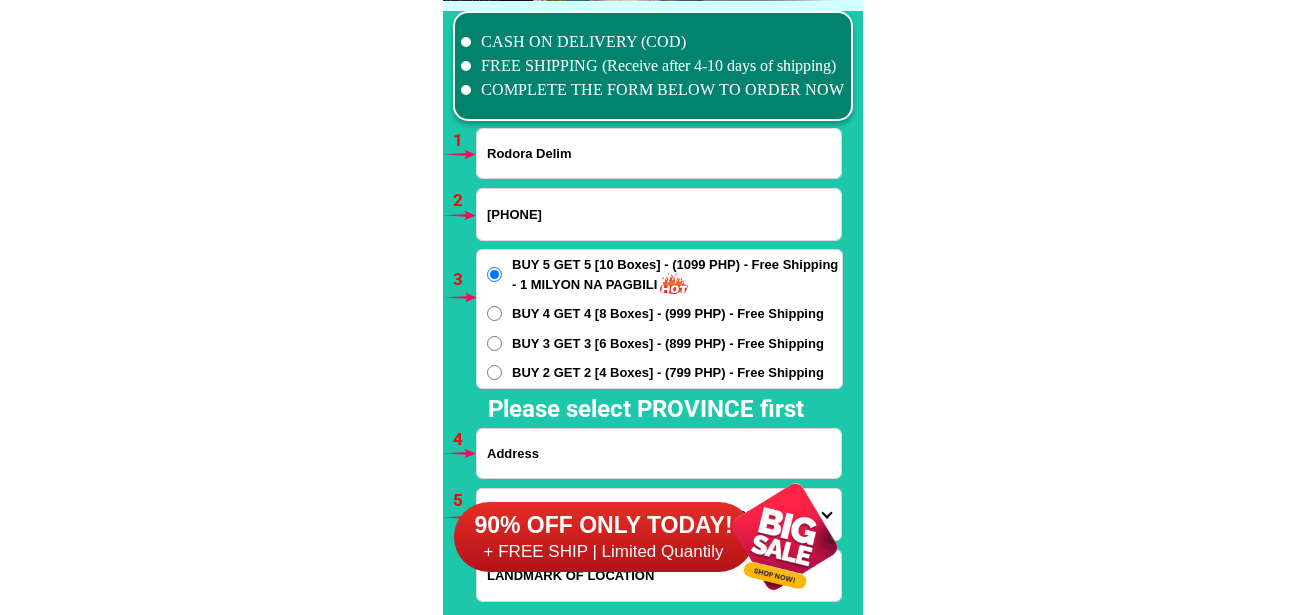radio on "true" 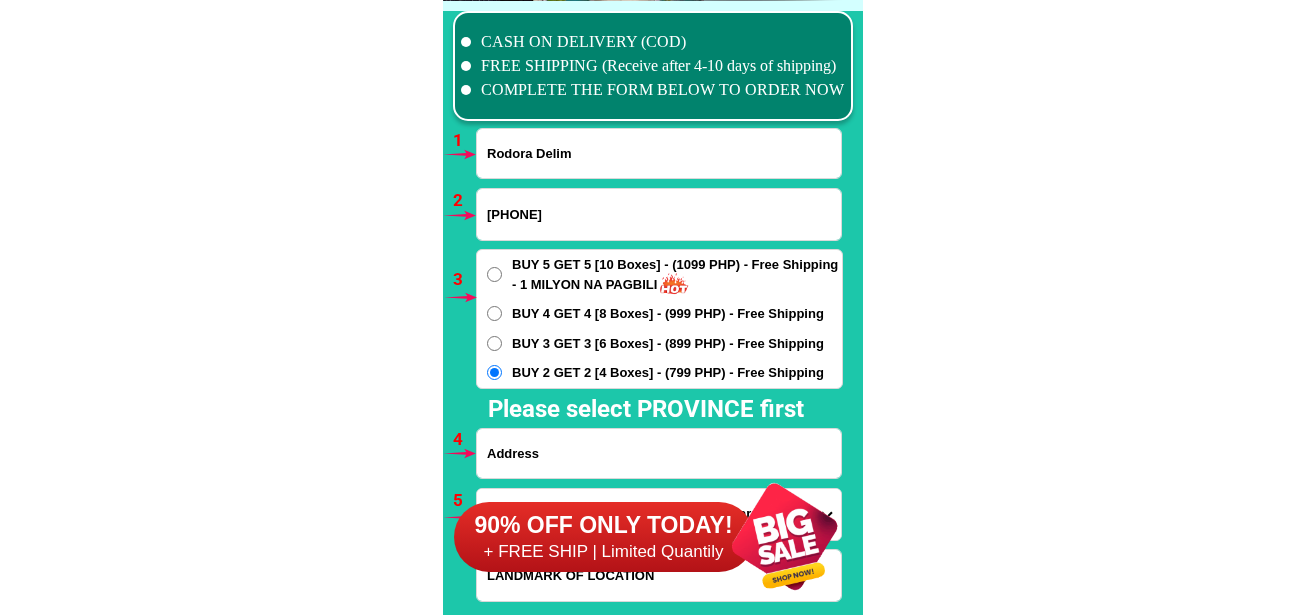 scroll, scrollTop: 15006, scrollLeft: 0, axis: vertical 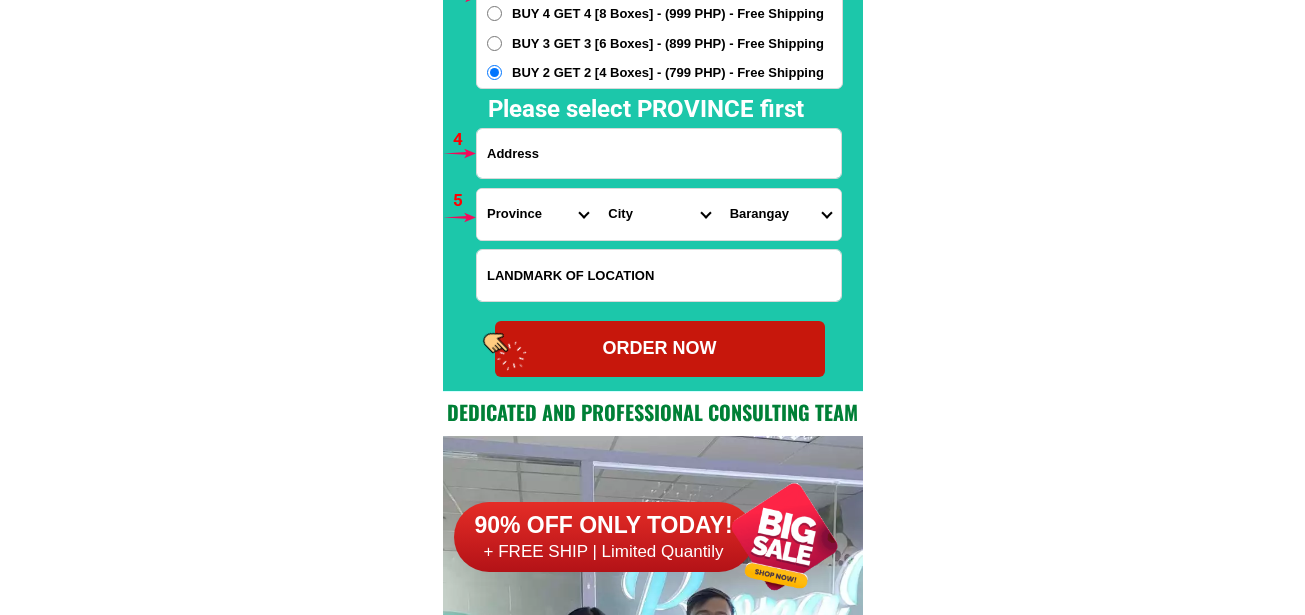 click at bounding box center (659, 153) 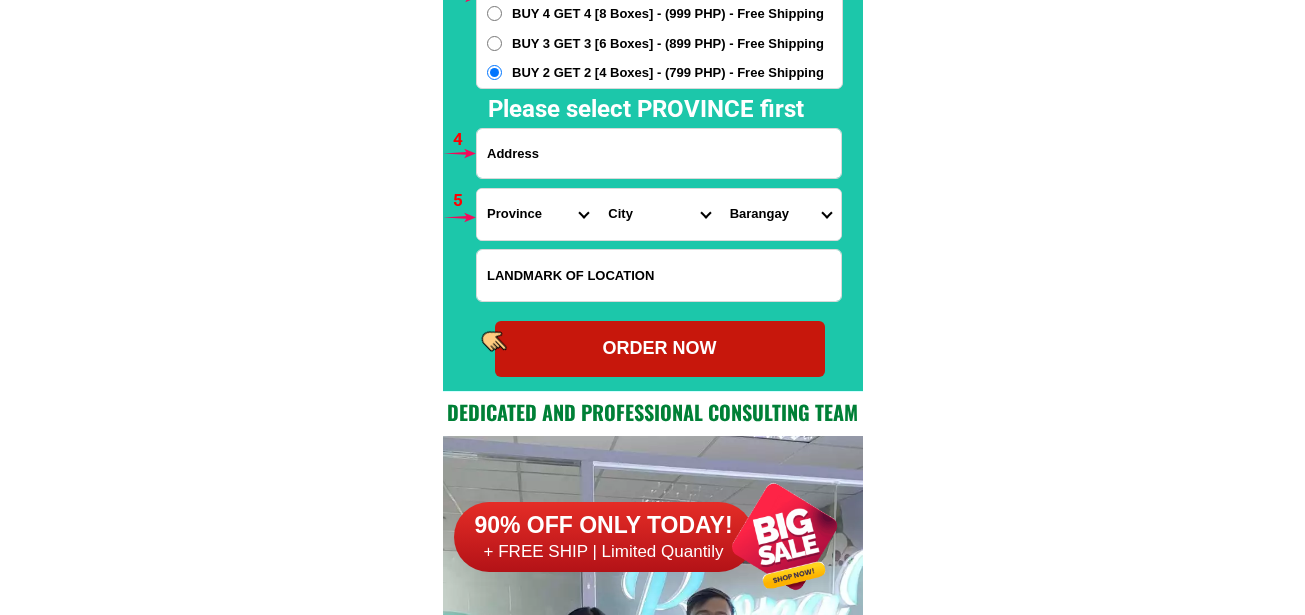 paste on "brgy. Sabang Bao. Purok Santol Ormoc City Leyte" 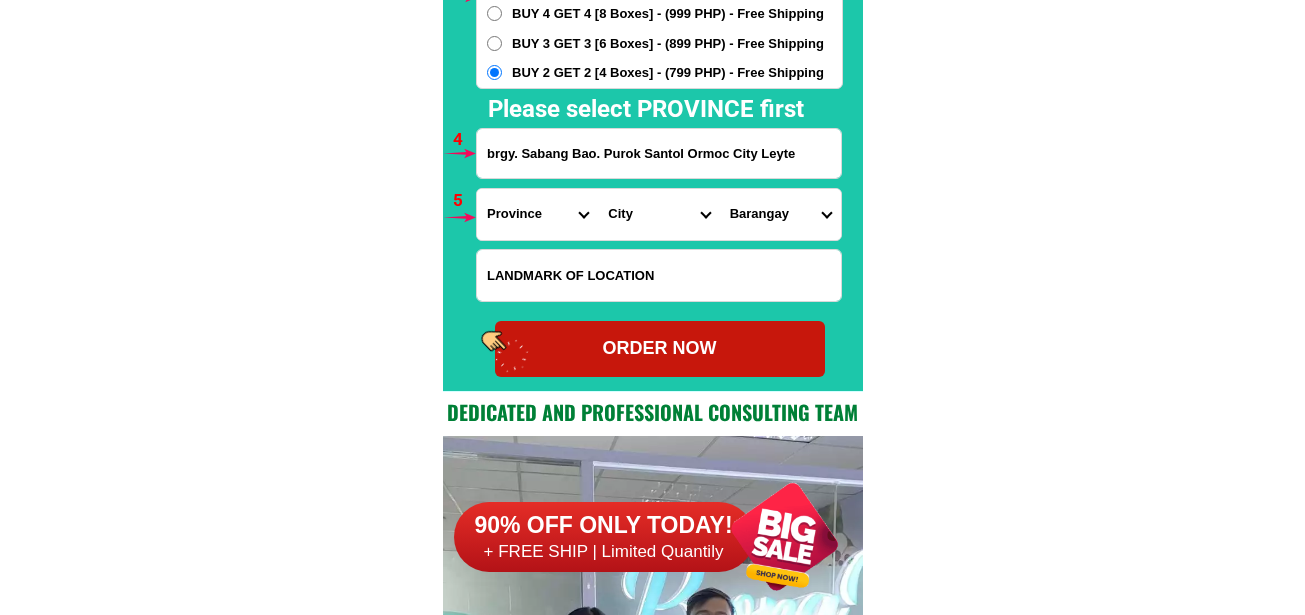 type on "brgy. Sabang Bao. Purok Santol Ormoc City Leyte" 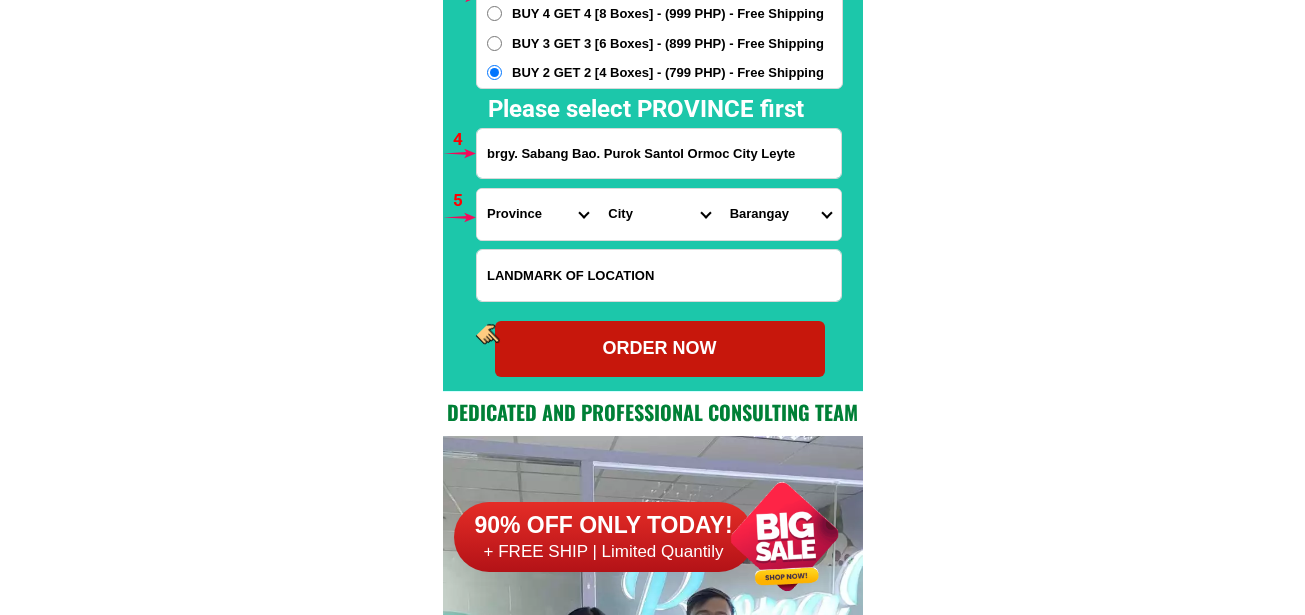 click on "Province Abra Agusan-del-norte Agusan-del-sur Aklan Albay Antique Apayao Aurora Basilan Bataan Batanes Batangas Benguet Biliran Bohol Bukidnon Bulacan Cagayan Camarines-norte Camarines-sur Camiguin Capiz Catanduanes Cavite Cebu Cotabato Davao-de-oro Davao-del-norte Davao-del-sur Davao-occidental Davao-oriental Dinagat-islands Eastern-samar Guimaras Ifugao Ilocos-norte Ilocos-sur Iloilo Isabela Kalinga La-union Laguna Lanao-del-norte Lanao-del-sur Leyte Maguindanao Marinduque Masbate Metro-manila Misamis-occidental Misamis-oriental Mountain-province Negros-occidental Negros-oriental Northern-samar Nueva-ecija Nueva-vizcaya Occidental-mindoro Oriental-mindoro Palawan Pampanga Pangasinan Quezon Quirino Rizal Romblon Sarangani Siquijor Sorsogon South-cotabato Southern-leyte Sultan-kudarat Sulu Surigao-del-norte Surigao-del-sur Tarlac Tawi-tawi Western-samar Zambales Zamboanga-del-norte Zamboanga-del-sur Zamboanga-sibugay" at bounding box center [537, 214] 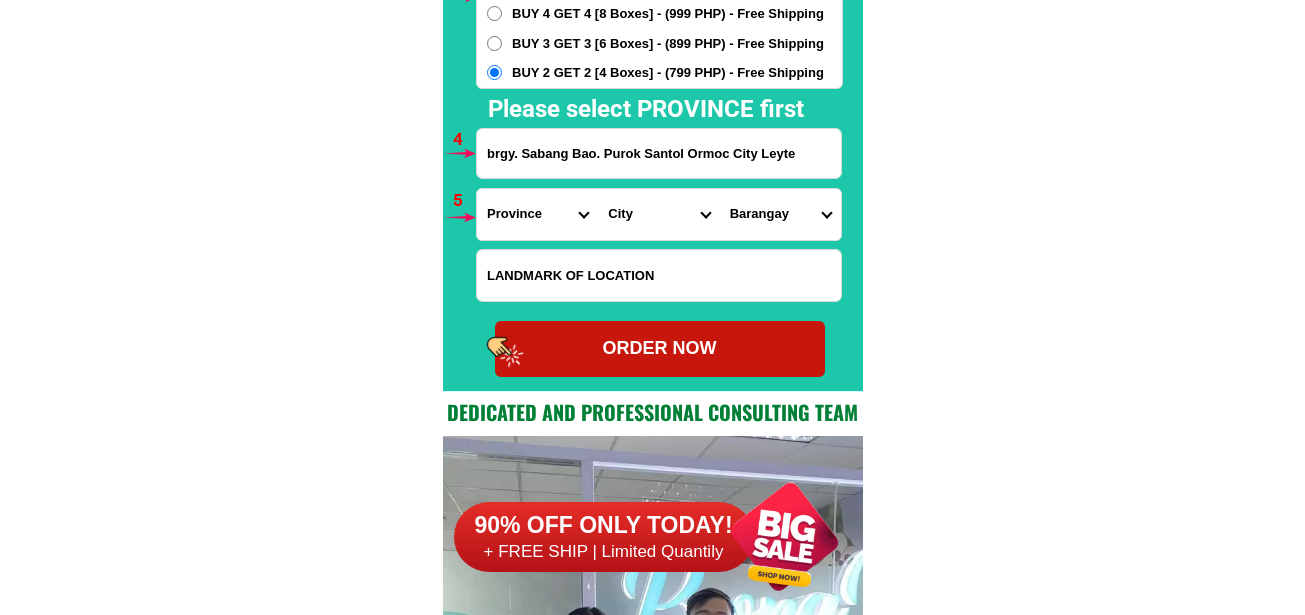 select on "63_199" 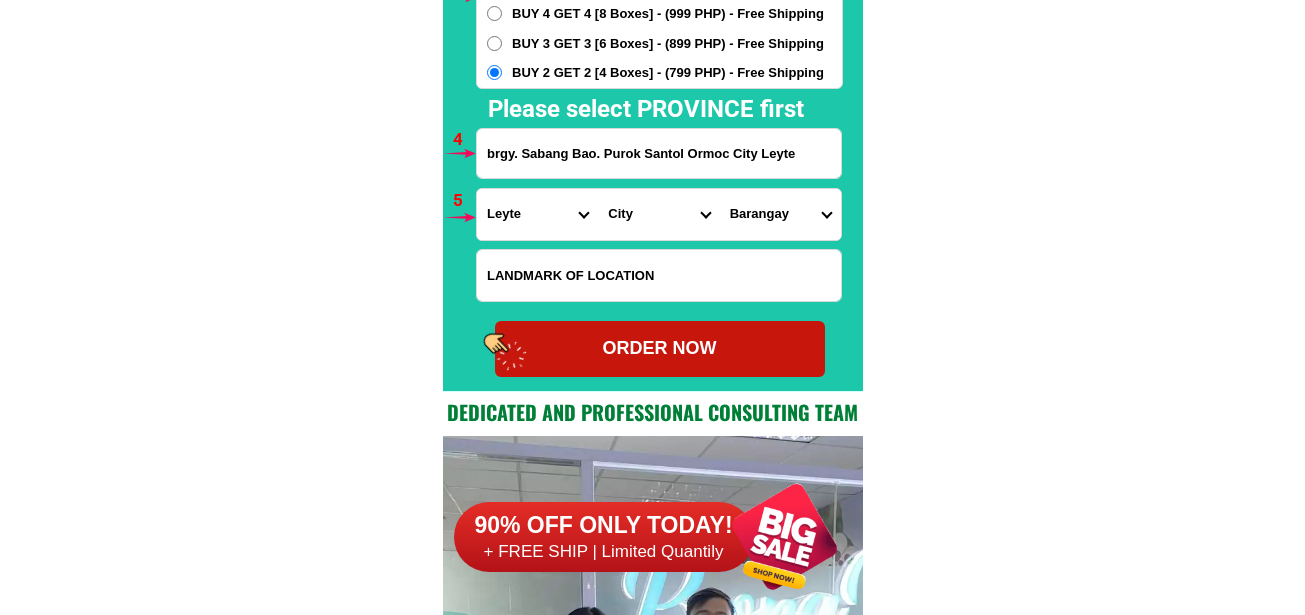 click on "Province Abra Agusan-del-norte Agusan-del-sur Aklan Albay Antique Apayao Aurora Basilan Bataan Batanes Batangas Benguet Biliran Bohol Bukidnon Bulacan Cagayan Camarines-norte Camarines-sur Camiguin Capiz Catanduanes Cavite Cebu Cotabato Davao-de-oro Davao-del-norte Davao-del-sur Davao-occidental Davao-oriental Dinagat-islands Eastern-samar Guimaras Ifugao Ilocos-norte Ilocos-sur Iloilo Isabela Kalinga La-union Laguna Lanao-del-norte Lanao-del-sur Leyte Maguindanao Marinduque Masbate Metro-manila Misamis-occidental Misamis-oriental Mountain-province Negros-occidental Negros-oriental Northern-samar Nueva-ecija Nueva-vizcaya Occidental-mindoro Oriental-mindoro Palawan Pampanga Pangasinan Quezon Quirino Rizal Romblon Sarangani Siquijor Sorsogon South-cotabato Southern-leyte Sultan-kudarat Sulu Surigao-del-norte Surigao-del-sur Tarlac Tawi-tawi Western-samar Zambales Zamboanga-del-norte Zamboanga-del-sur Zamboanga-sibugay" at bounding box center [537, 214] 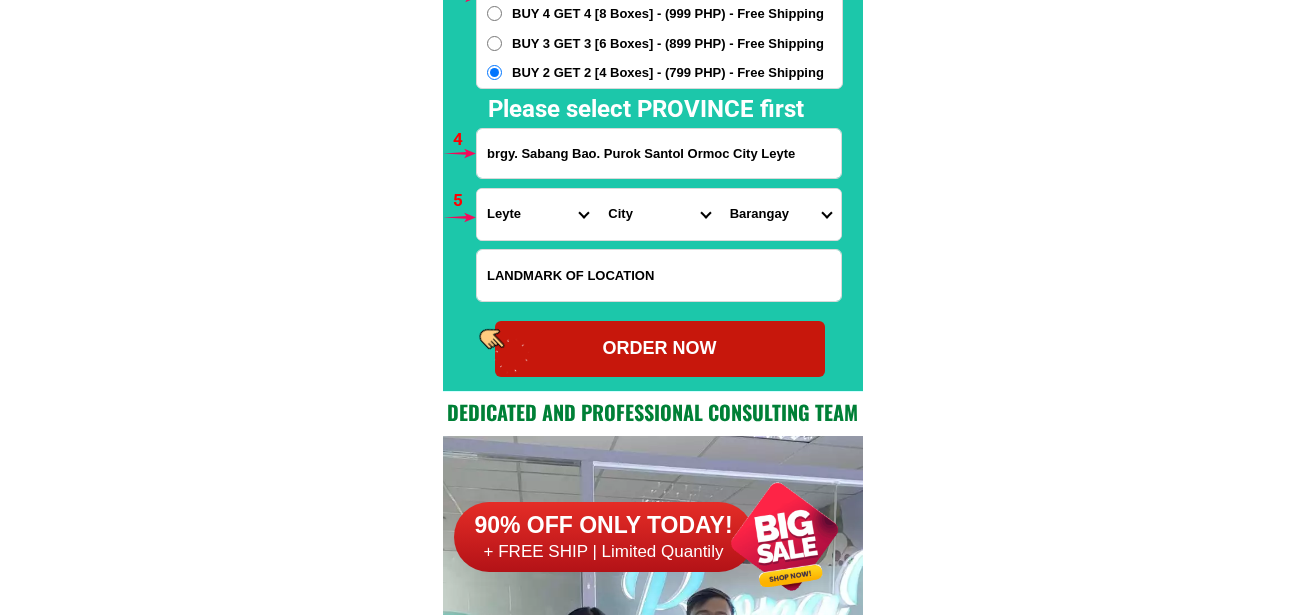 click on "[FIRST] [LAST] [PHONE] ORDER NOW brgy. Sabang Bao. Purok Santol Ormoc City Leyte Province Abra Agusan-del-norte Agusan-del-sur Aklan Albay Antique Apayao Aurora Basilan Bataan Batanes Batangas Benguet Biliran Bohol Bukidnon Bulacan Cagayan Camarines-norte Camarines-sur Camiguin Capiz Catanduanes Cavite Cebu Cotabato Davao-de-oro Davao-del-norte Davao-del-sur Davao-occidental Davao-oriental Dinagat-islands Eastern-samar Guimaras Ifugao Ilocos-norte Ilocos-sur Iloilo Isabela Kalinga La-union Laguna Lanao-del-norte Lanao-del-sur Leyte Maguindanao Marinduque Masbate Metro-manila Misamis-occidental Misamis-oriental Mountain-province Negros-occidental Negros-oriental Northern-samar Nueva-ecija Nueva-vizcaya Occidental-mindoro Oriental-mindoro Palawan Pampanga Pangasinan Quezon Quirino Rizal Romblon Sarangani Siquijor Sorsogon South-cotabato Southern-leyte Sultan-kudarat Sulu Surigao-del-norte Surigao-del-sur Tarlac Tawi-tawi Western-samar Zambales Zamboanga-del-norte Zamboanga-del-sur Zamboanga-sibugay City Dulag" at bounding box center [659, 102] 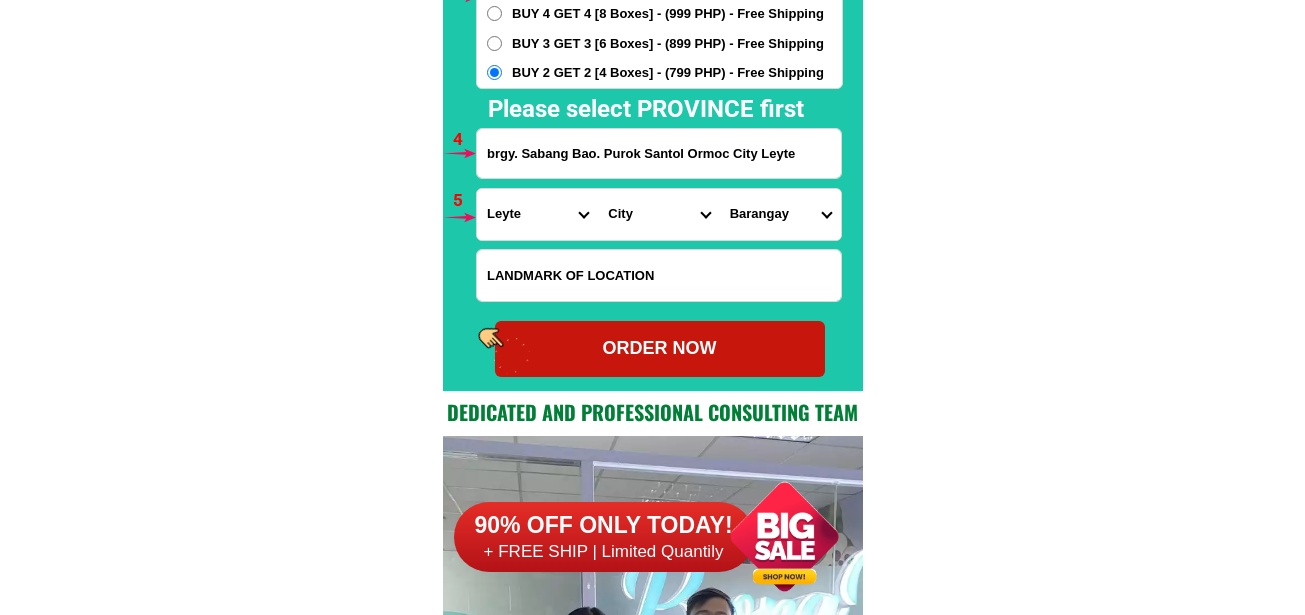 click on "City Abuyog Alangalang Albuera Babatngon Barugo Baybay-city Burauen Calubian Capoocan Carigara Dagami Dulag Hilongos Hindang Inopacan Isabel Jaro Javier Julita Kananga Leyte Leyte-bato Leyte-la-paz Leyte-san-isidro Leyte-san-miguel Leyte-santa-fe Macarthur Mahaplag Matag-ob Matalom Mayorga Merida Ormoc-city Palo Palompon Pastrana Tabango Tabontabon Tacloban-city Tanauan Tolosa Tunga Villaba" at bounding box center (658, 214) 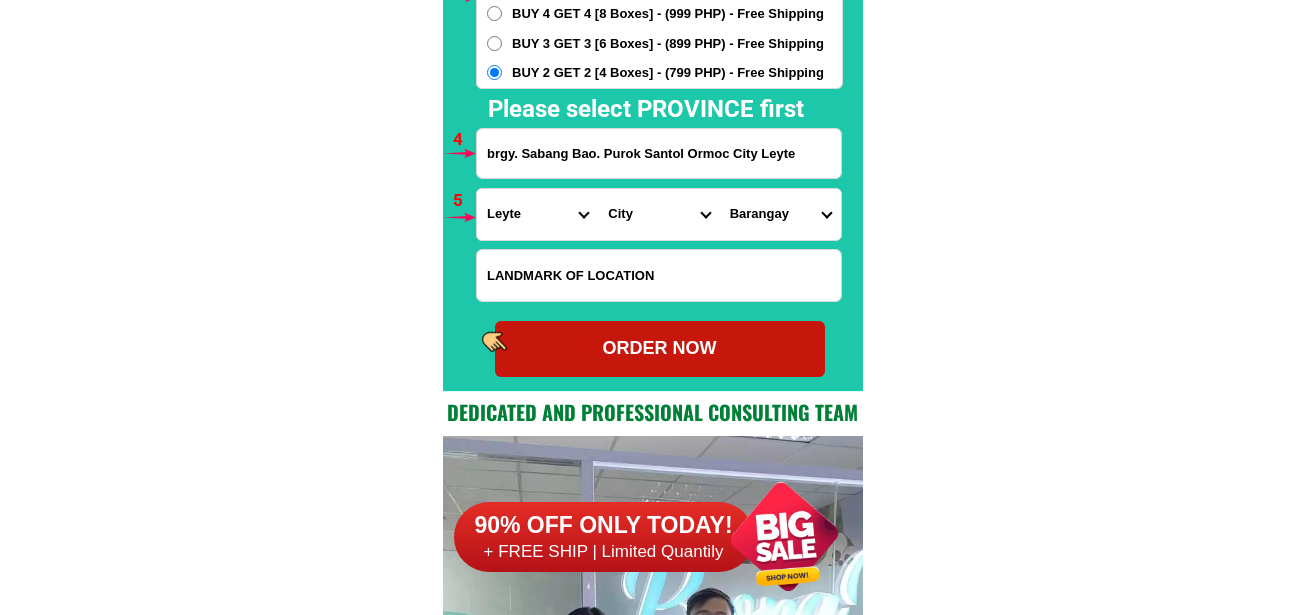 select on "63_1994786" 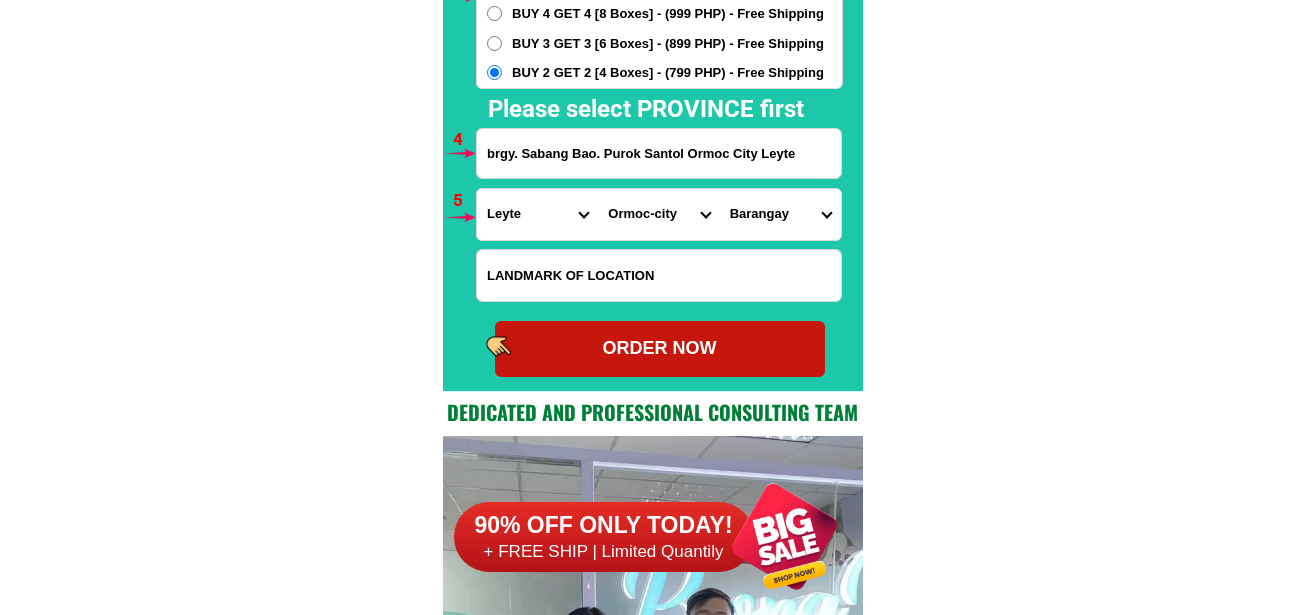 click on "City Abuyog Alangalang Albuera Babatngon Barugo Baybay-city Burauen Calubian Capoocan Carigara Dagami Dulag Hilongos Hindang Inopacan Isabel Jaro Javier Julita Kananga Leyte Leyte-bato Leyte-la-paz Leyte-san-isidro Leyte-san-miguel Leyte-santa-fe Macarthur Mahaplag Matag-ob Matalom Mayorga Merida Ormoc-city Palo Palompon Pastrana Tabango Tabontabon Tacloban-city Tanauan Tolosa Tunga Villaba" at bounding box center (658, 214) 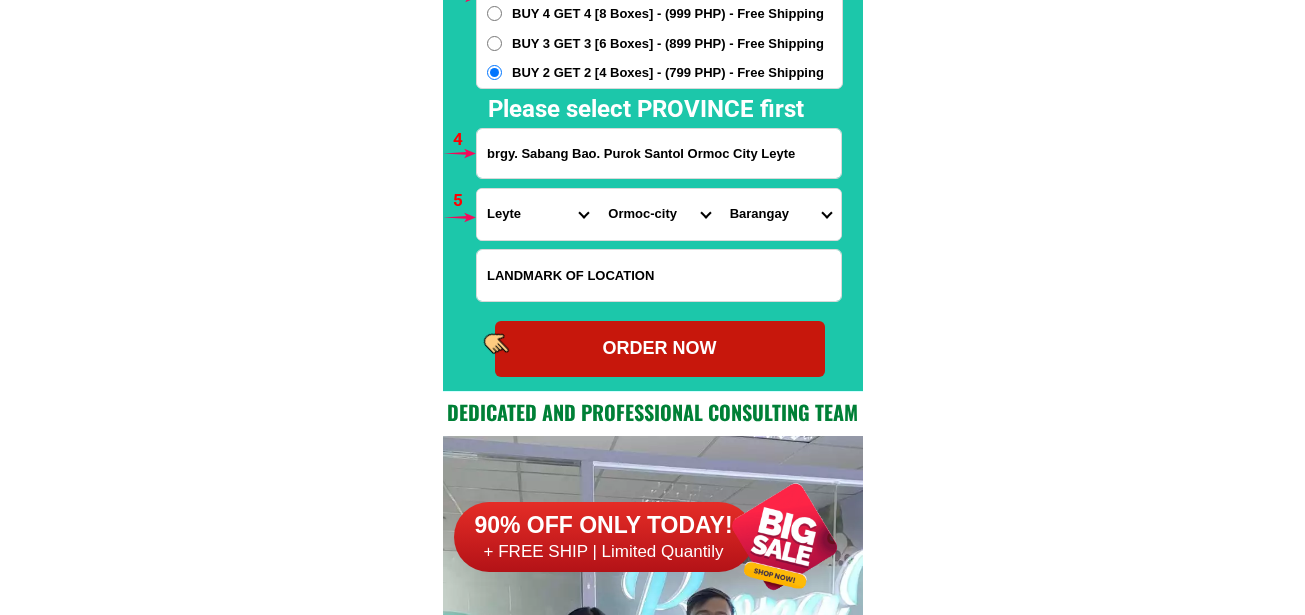 drag, startPoint x: 773, startPoint y: 205, endPoint x: 782, endPoint y: 236, distance: 32.280025 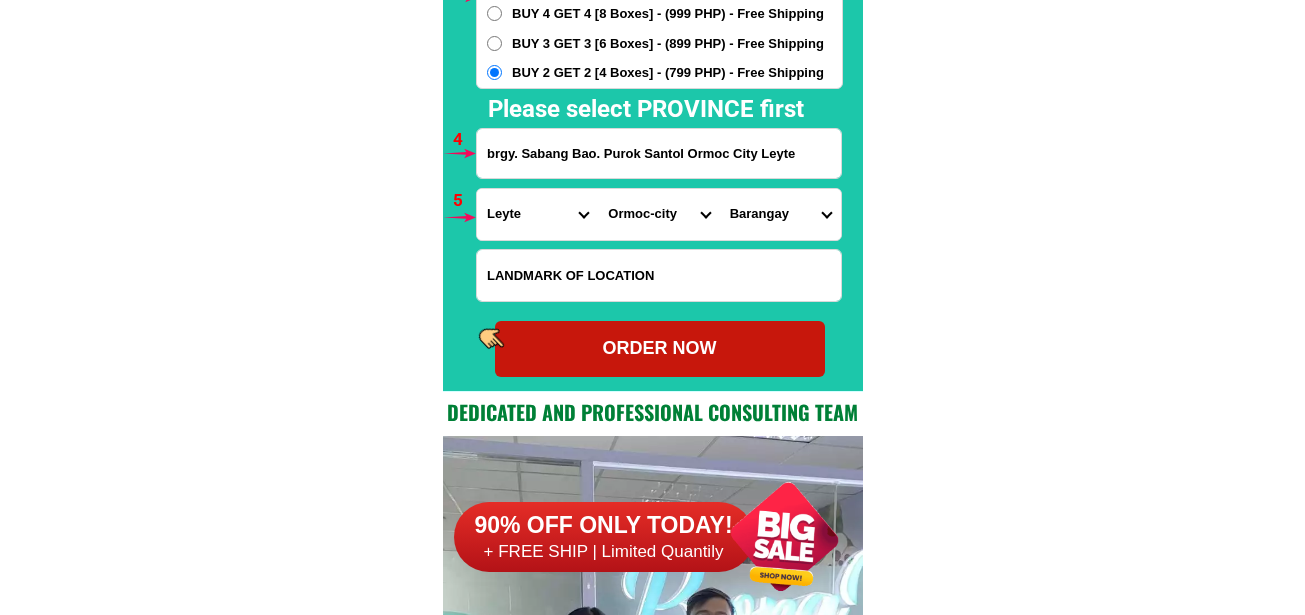 click on "Barangay 1 (pob.) Barangay 10 (pob.) Barangay 11 (pob.) Barangay 12 (pob.) Barangay 13 (pob.) Barangay 14 (pob.) Barangay 15 (pob.) Barangay 16 (pob.) Barangay 17 (pob.) Barangay 18 (pob.) Barangay 19 (pob.) Barangay 2 (pob.) Barangay 20 (pob.) Barangay 21 (pob.) Barangay 22 (pob.) Barangay 23 (pob.) Barangay 24 (pob.) Barangay 25 (pob.) Barangay 26 (pob.) Barangay 27 (pob.) Barangay 28 (pob.) Barangay 29 (pob.) Barangay 3 (pob.) Barangay 4 (pob.) Barangay 5 (pob.) Barangay 6 (pob.) Barangay 7 (pob.) Barangay 8 (pob.) Barangay 9 (pob.) Batuan Bayog Biliboy Borok Cabaon-an Cabintan Cabulihan Cagbuhangin Camp downes Can-adieng Can-untog Catmon Cogon combado Concepcion Curva Danao Danhug Dayhagan Dolores Domonar Don felipe larrazabal Don potenciano larrazabal Dona feliza z. mejia Donghol Esperanza Gaas Green valley Guintigui-an Hibunawon Hugpa Ipil Juaton Kadaohan Labrador (balion) Lao Leondoni Libertad Liberty Licuma Liloan Linao Luna Mabato Patag" at bounding box center (780, 214) 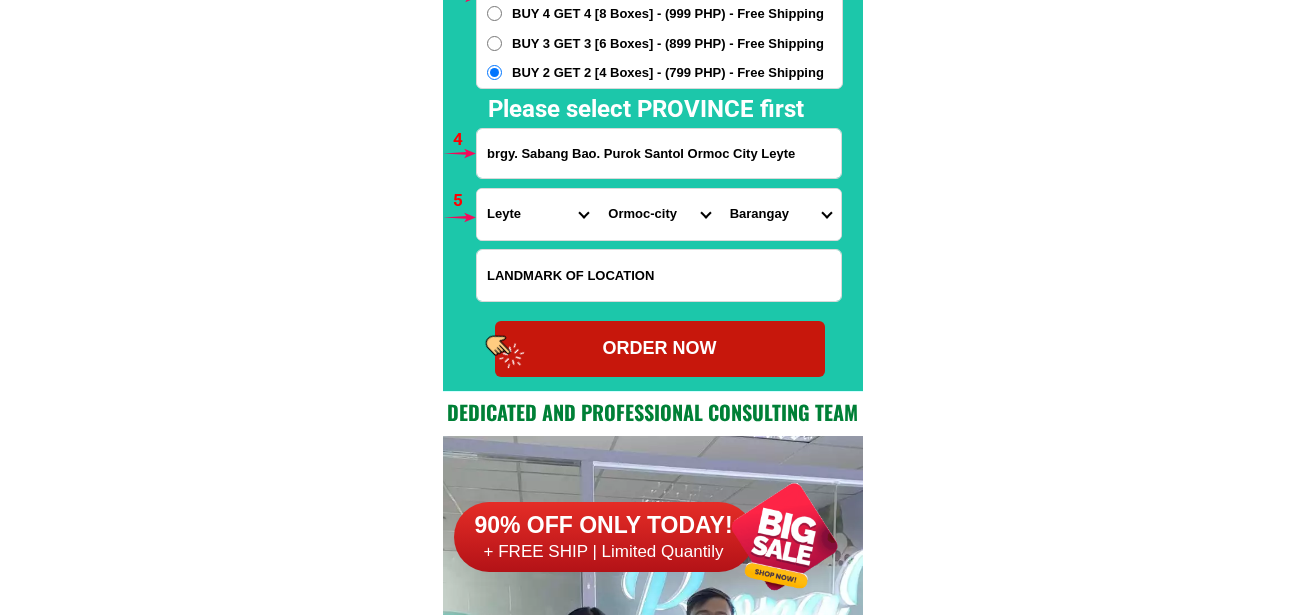 select on "63_19947868614" 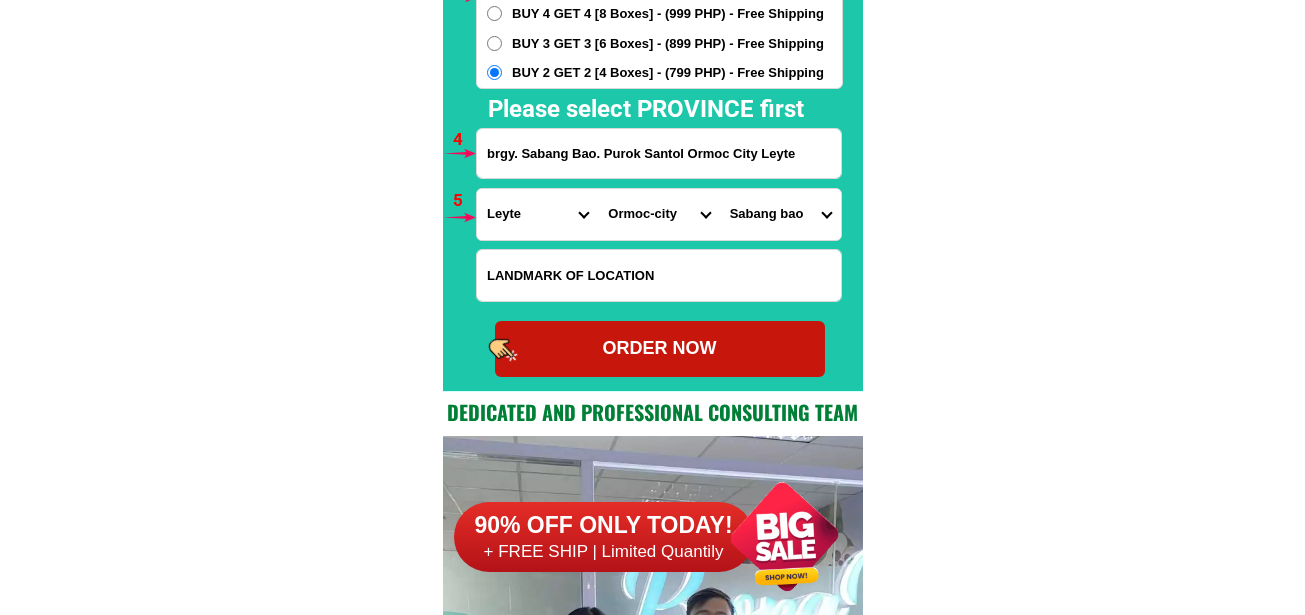 click on "Barangay 1 (pob.) Barangay 10 (pob.) Barangay 11 (pob.) Barangay 12 (pob.) Barangay 13 (pob.) Barangay 14 (pob.) Barangay 15 (pob.) Barangay 16 (pob.) Barangay 17 (pob.) Barangay 18 (pob.) Barangay 19 (pob.) Barangay 2 (pob.) Barangay 20 (pob.) Barangay 21 (pob.) Barangay 22 (pob.) Barangay 23 (pob.) Barangay 24 (pob.) Barangay 25 (pob.) Barangay 26 (pob.) Barangay 27 (pob.) Barangay 28 (pob.) Barangay 29 (pob.) Barangay 3 (pob.) Barangay 4 (pob.) Barangay 5 (pob.) Barangay 6 (pob.) Barangay 7 (pob.) Barangay 8 (pob.) Barangay 9 (pob.) Batuan Bayog Biliboy Borok Cabaon-an Cabintan Cabulihan Cagbuhangin Camp downes Can-adieng Can-untog Catmon Cogon combado Concepcion Curva Danao Danhug Dayhagan Dolores Domonar Don felipe larrazabal Don potenciano larrazabal Dona feliza z. mejia Donghol Esperanza Gaas Green valley Guintigui-an Hibunawon Hugpa Ipil Juaton Kadaohan Labrador (balion) Lao Leondoni Libertad Liberty Licuma Liloan Linao Luna Mabato Patag" at bounding box center [780, 214] 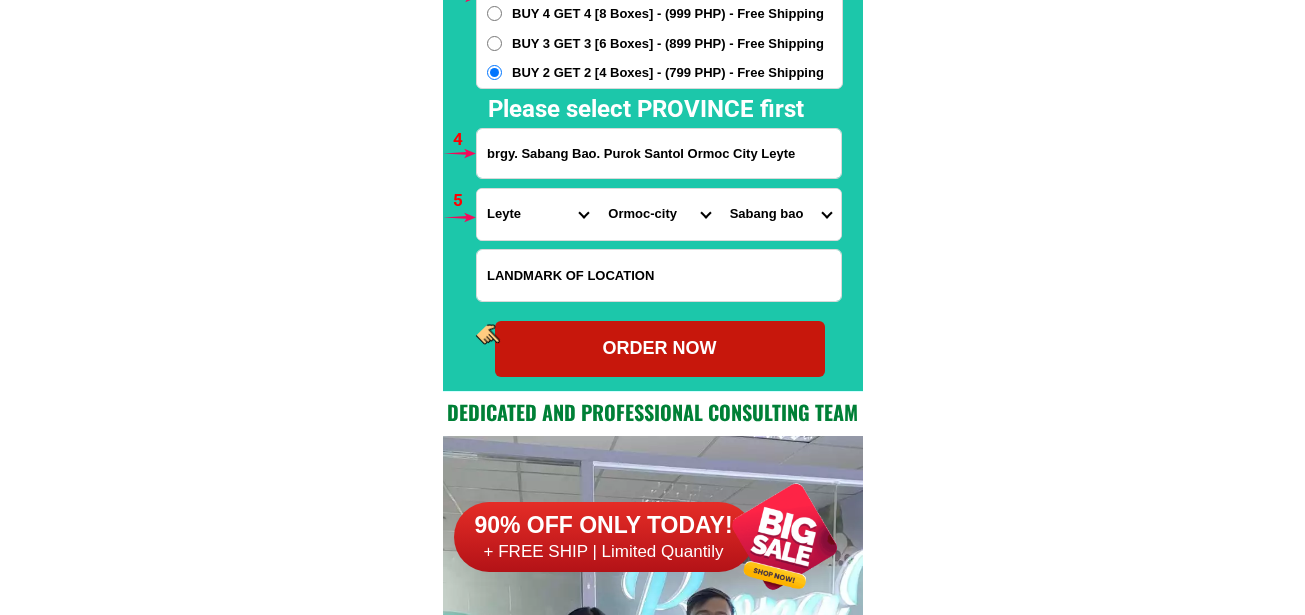 click on "ORDER NOW" at bounding box center (660, 349) 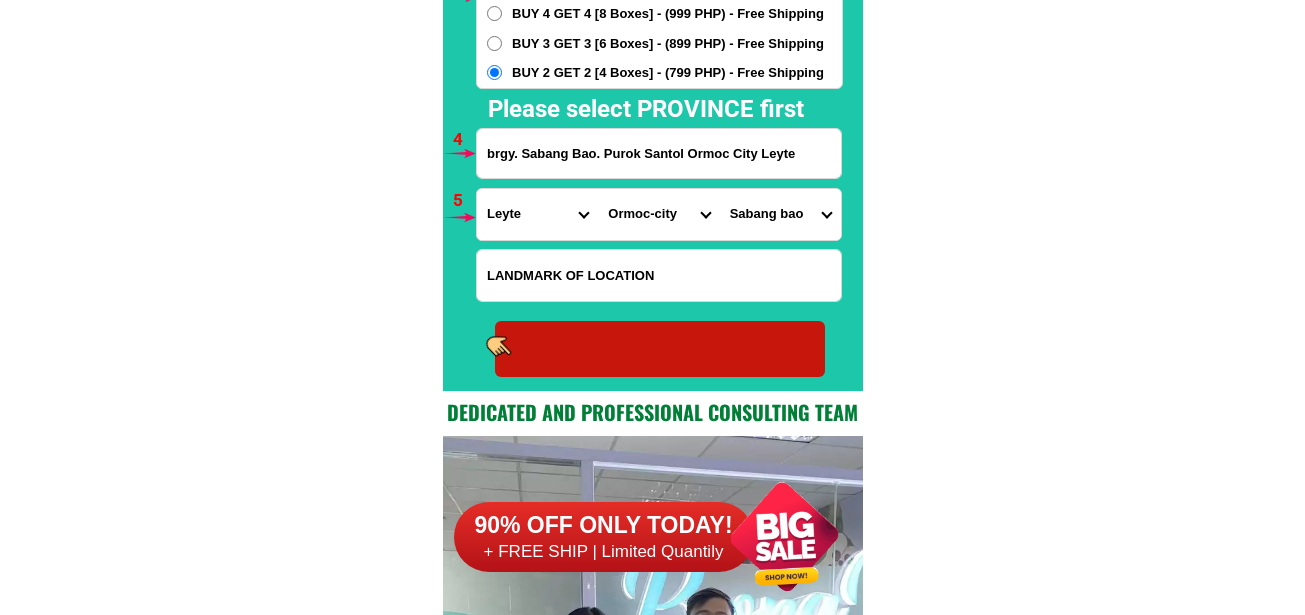 type on "[PHONE]" 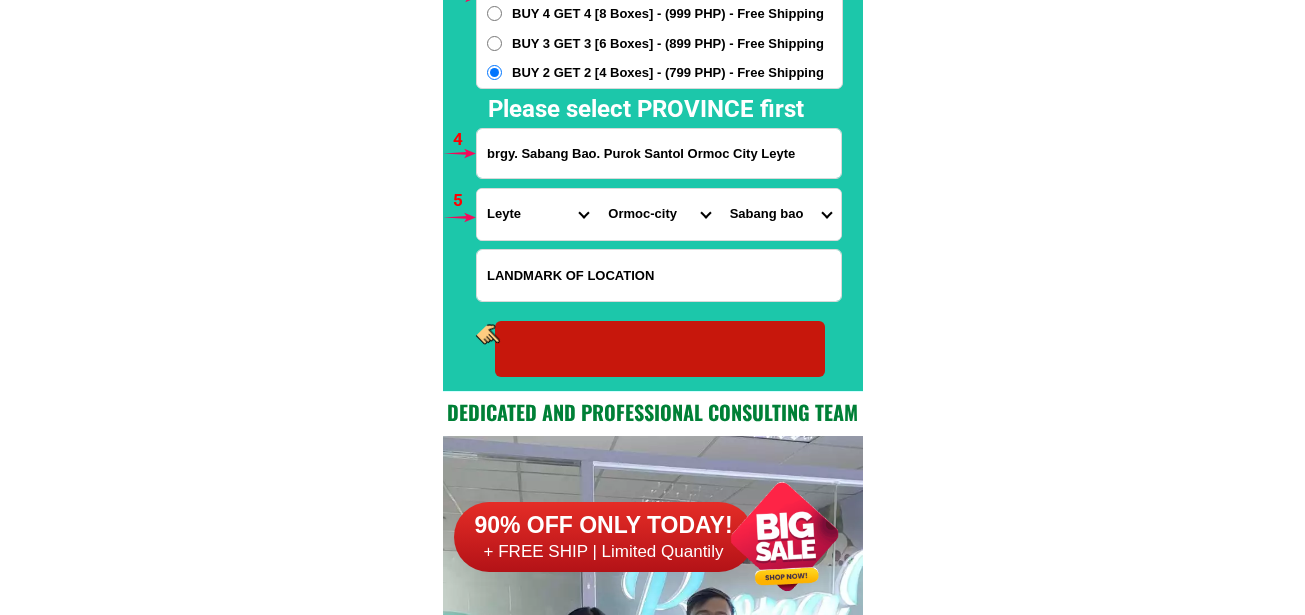radio on "true" 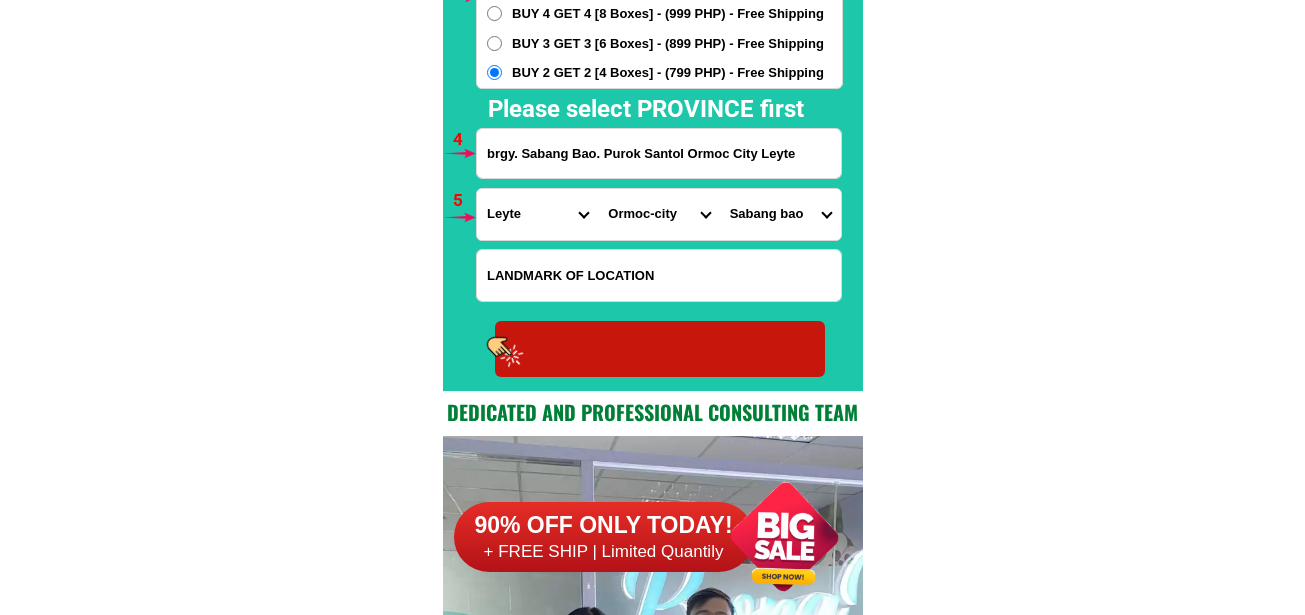 radio on "true" 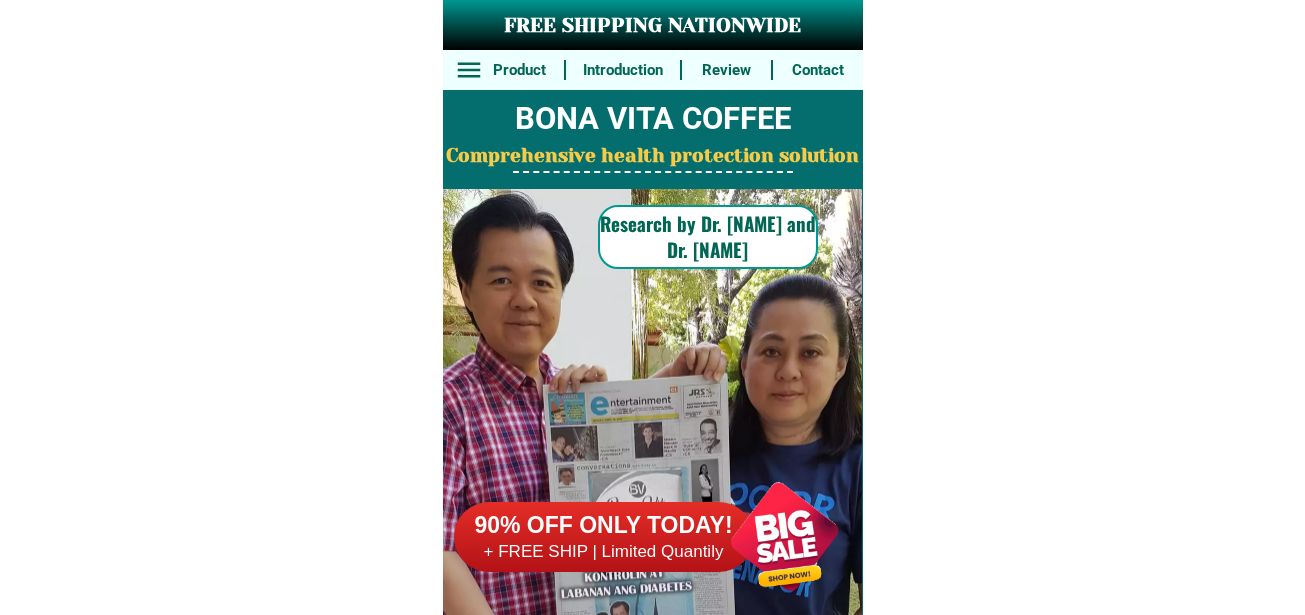scroll, scrollTop: 0, scrollLeft: 0, axis: both 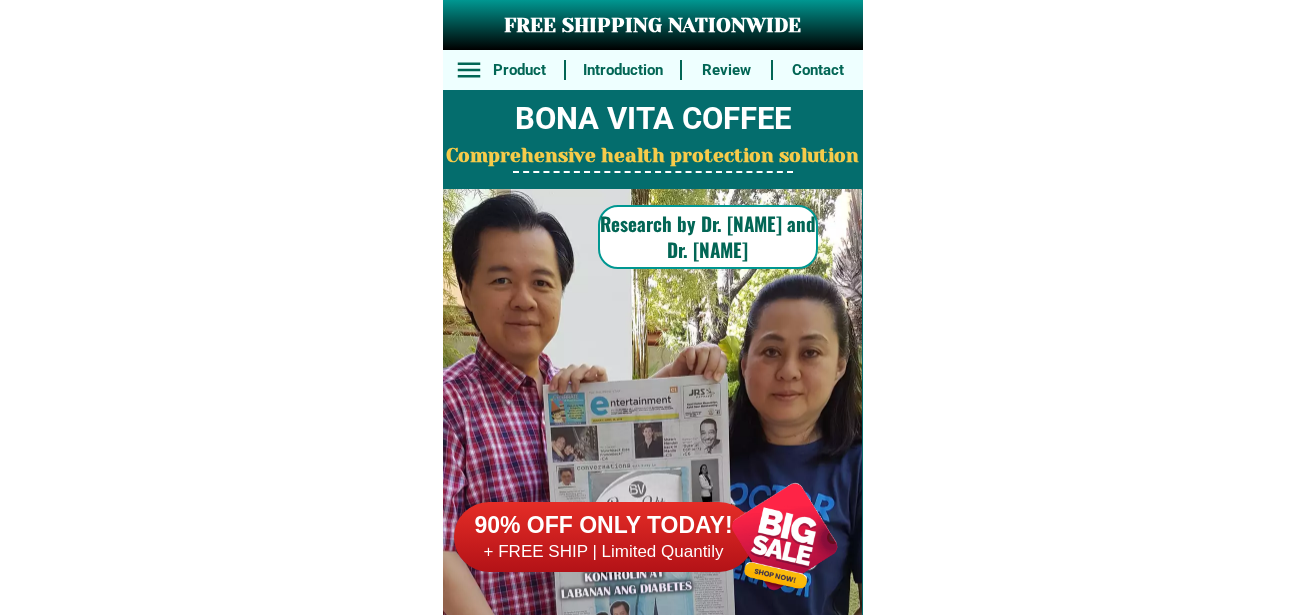 click at bounding box center (784, 536) 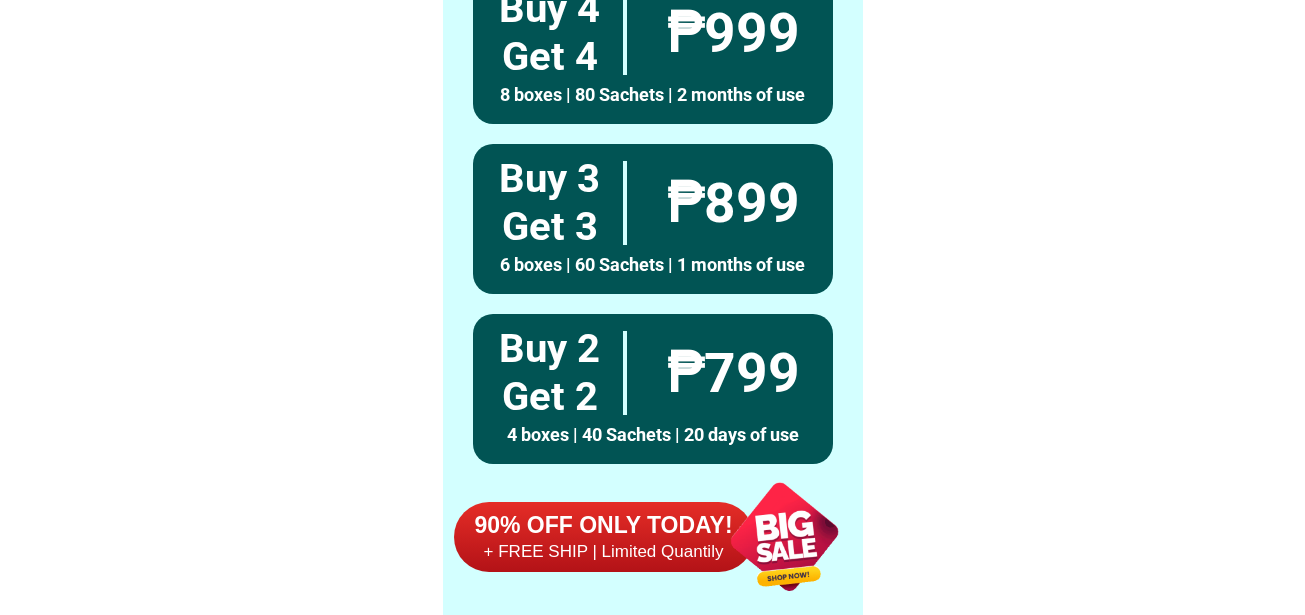 scroll, scrollTop: 14706, scrollLeft: 0, axis: vertical 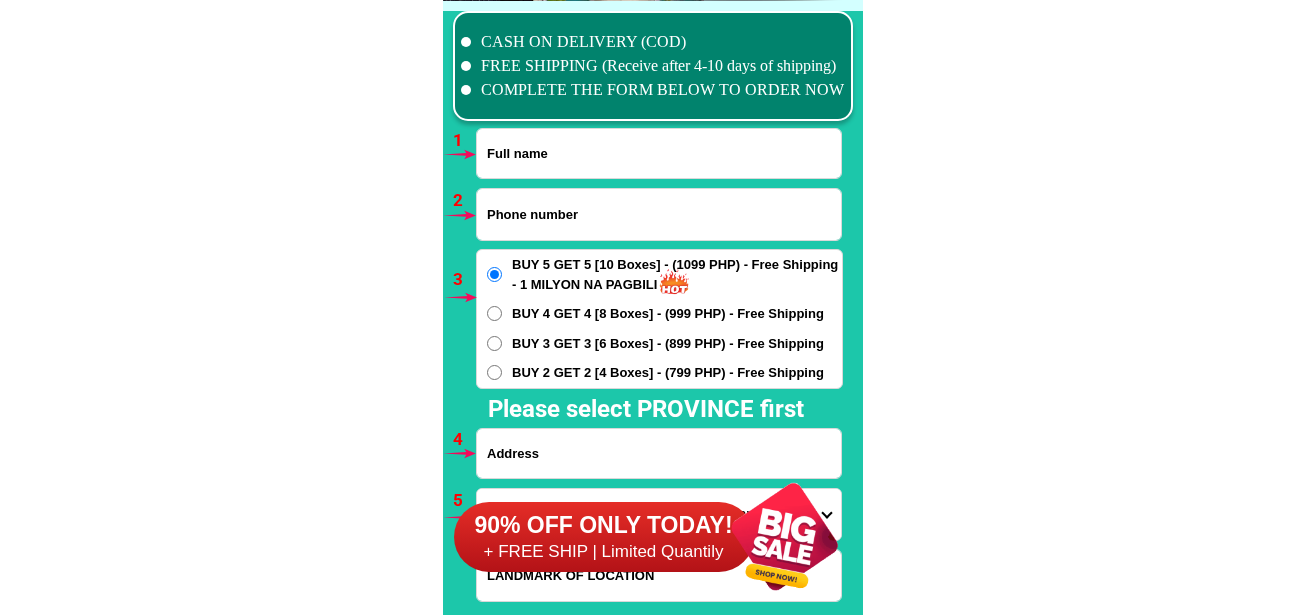 click at bounding box center [659, 153] 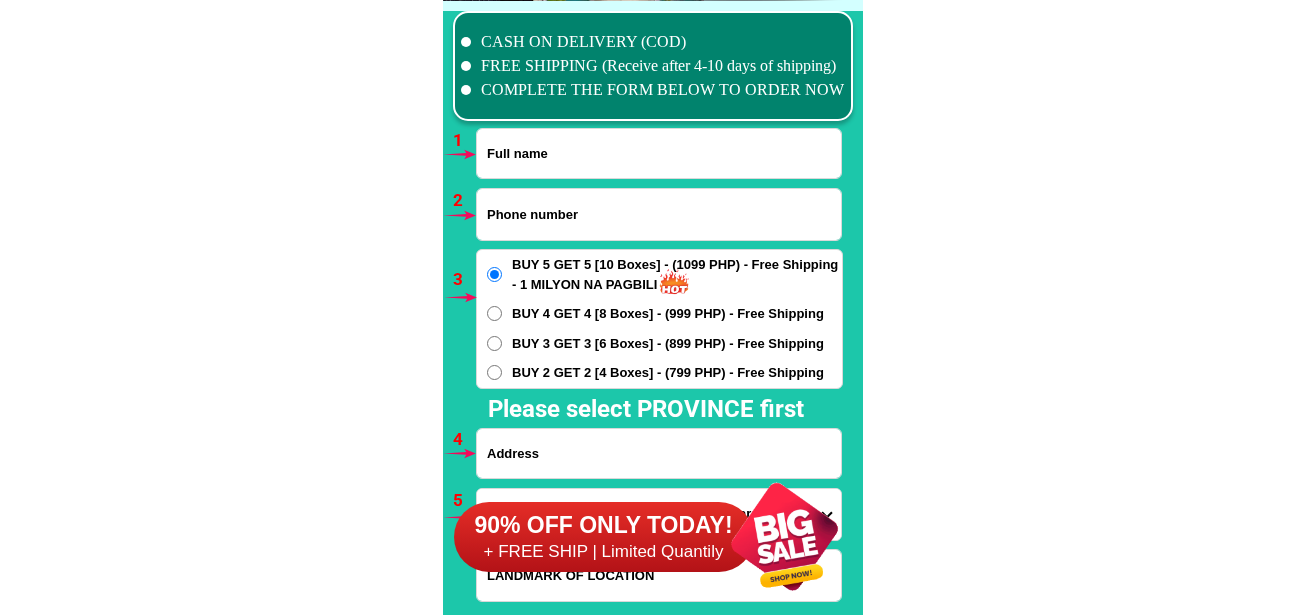 paste on "[FIRST] [LAST]" 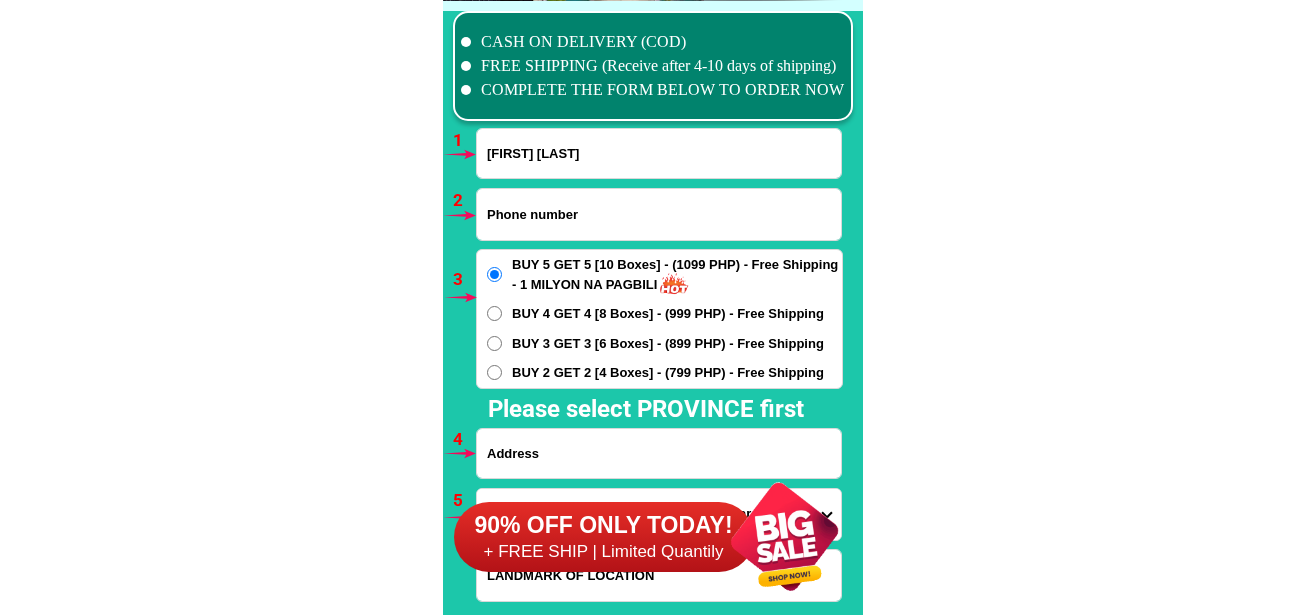 type on "[FIRST] [LAST]" 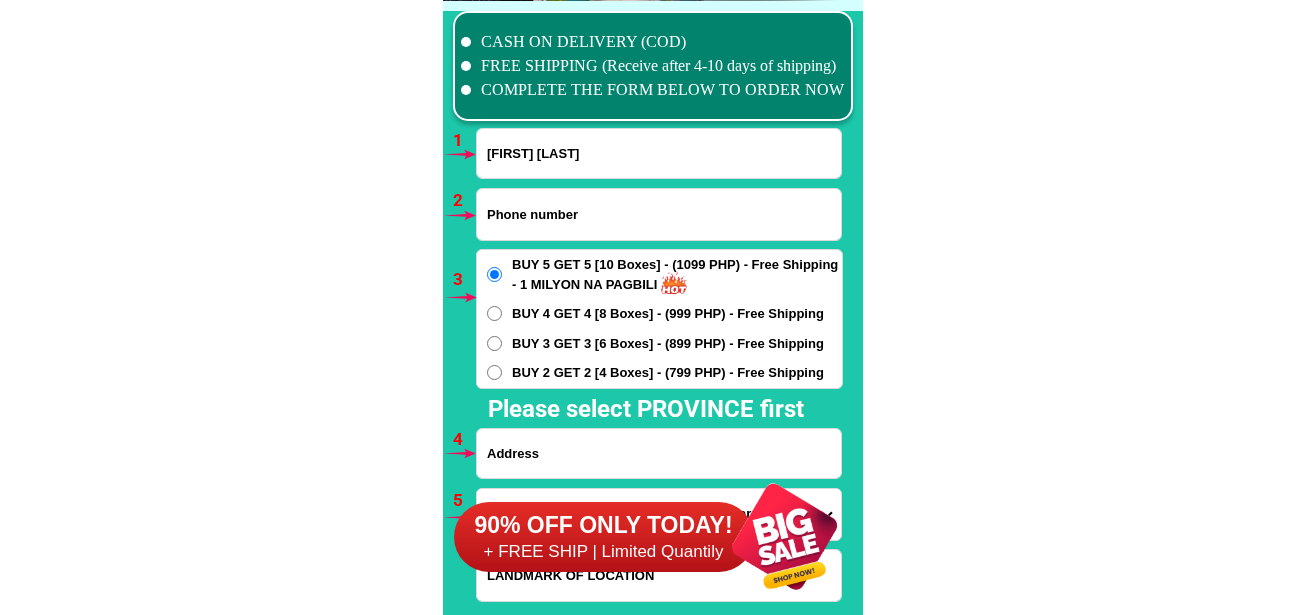 click at bounding box center (659, 214) 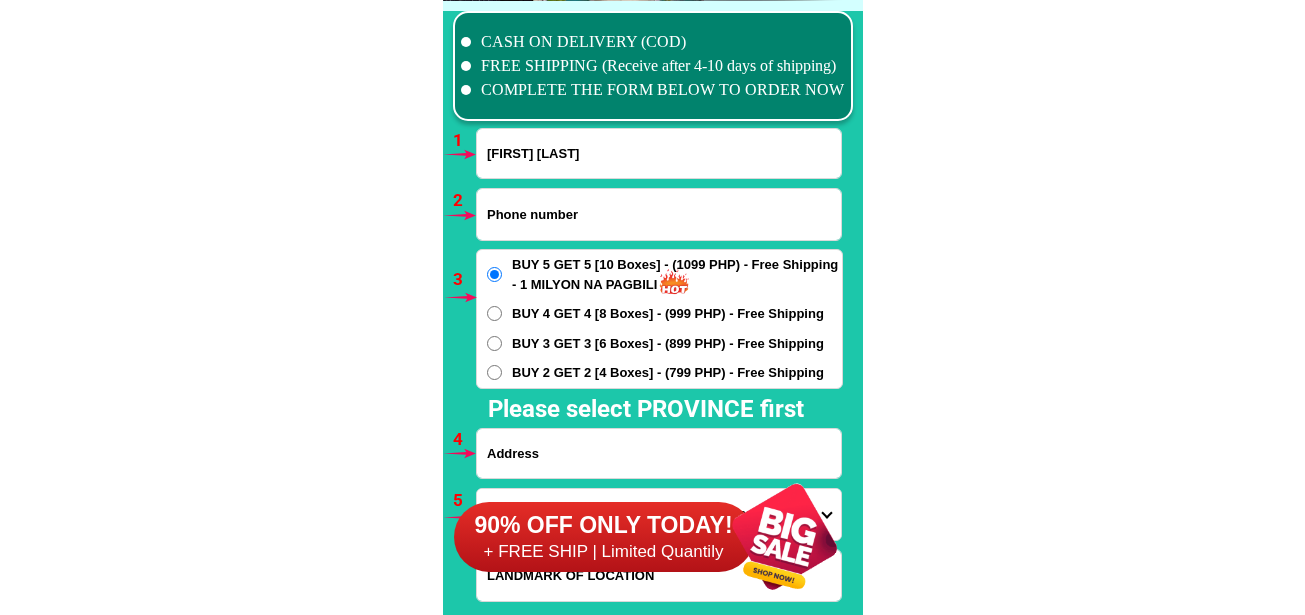 paste on "[PHONE]" 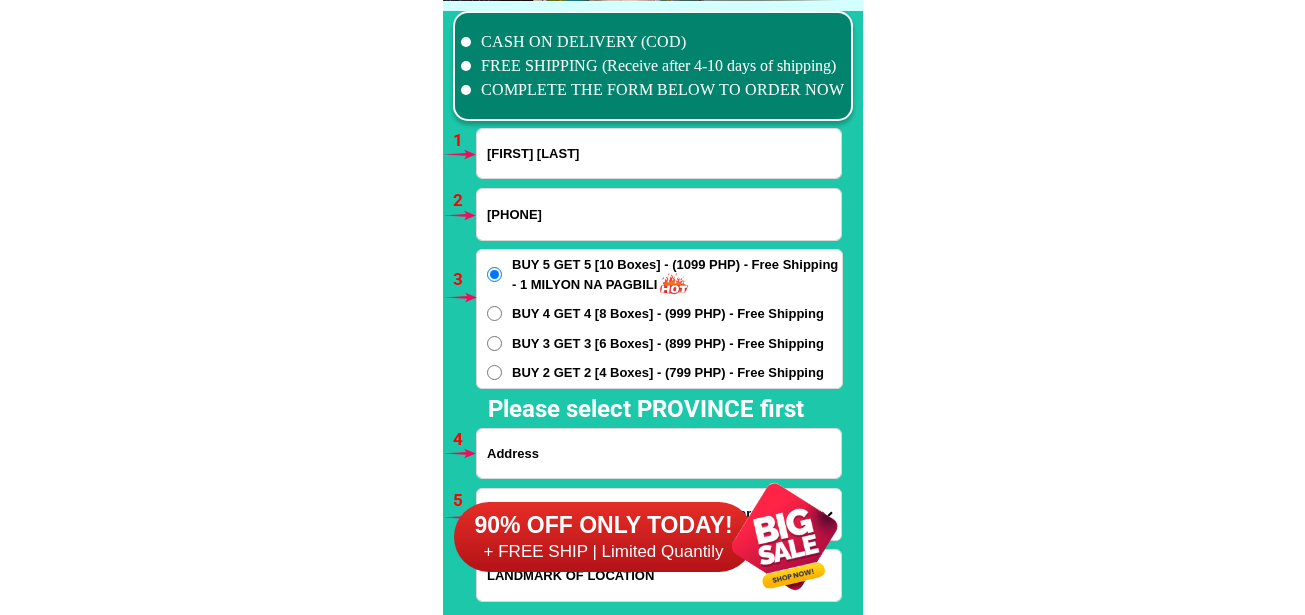 type on "[PHONE]" 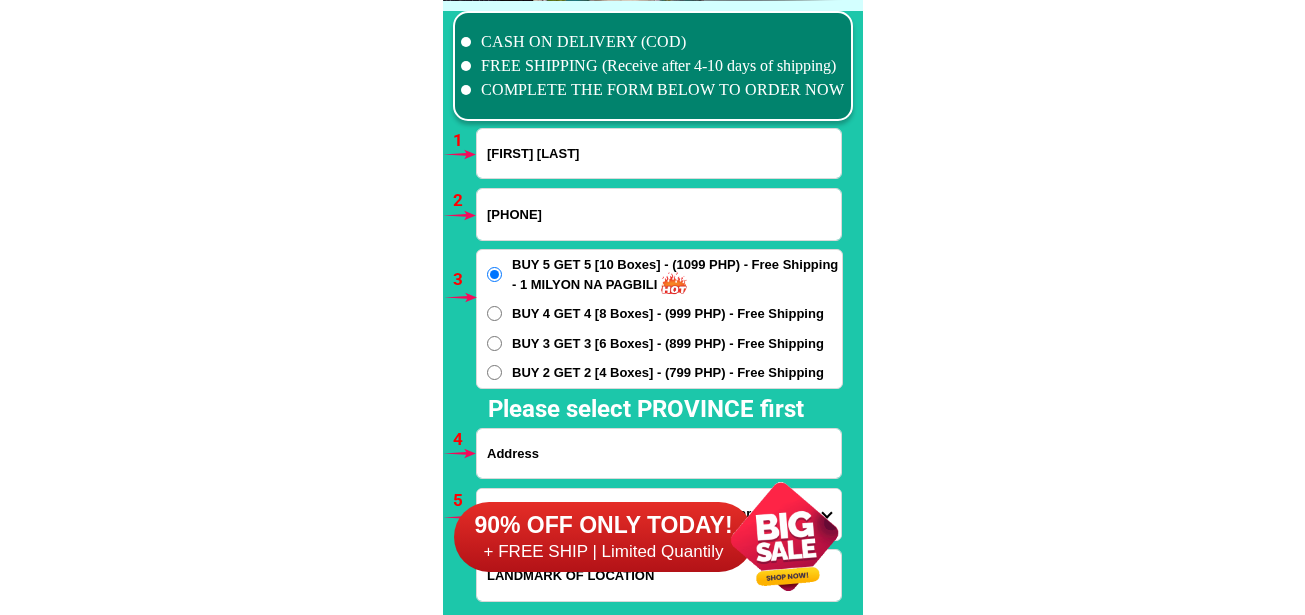 click on "BUY 2 GET 2 [4 Boxes] - (799 PHP) - Free Shipping" at bounding box center [668, 373] 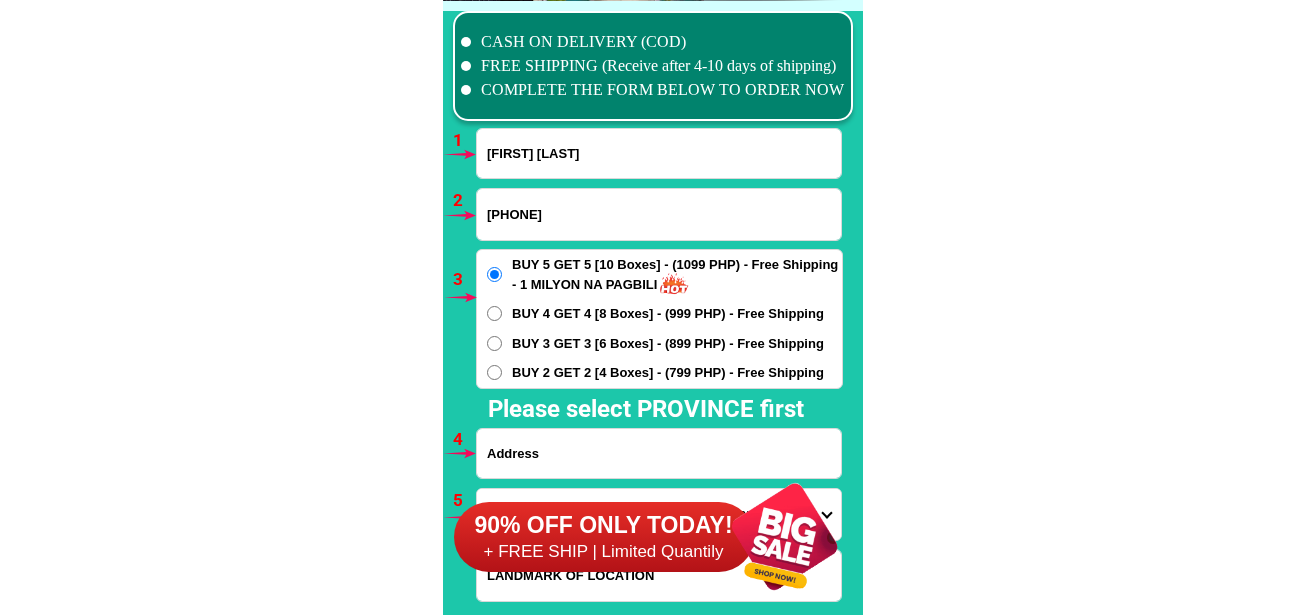 click on "BUY 2 GET 2 [4 Boxes] - (799 PHP) - Free Shipping" at bounding box center (494, 372) 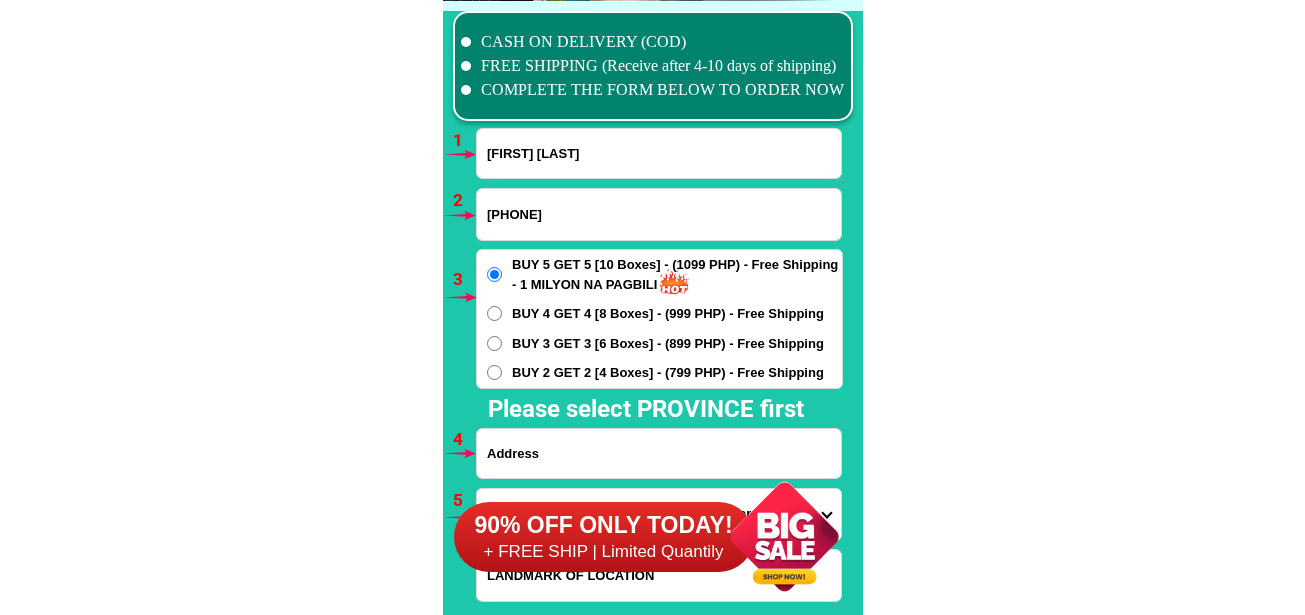 radio on "true" 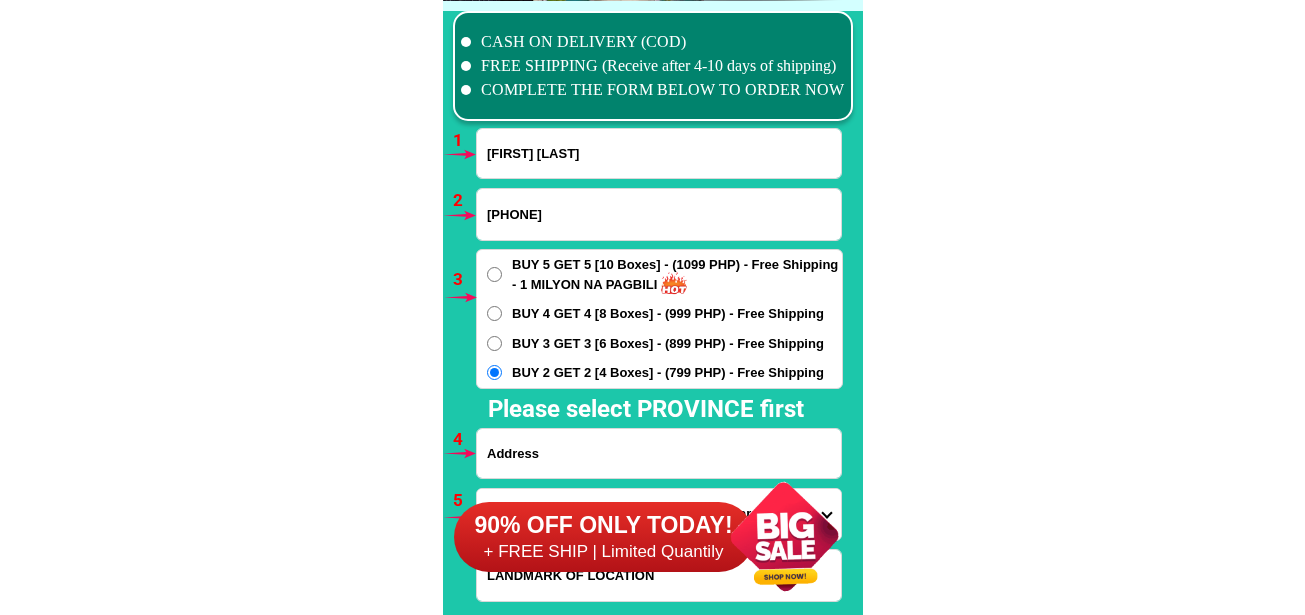 click on "90% OFF ONLY TODAY! + FREE SHIP | Limited Quantily" at bounding box center (658, 536) 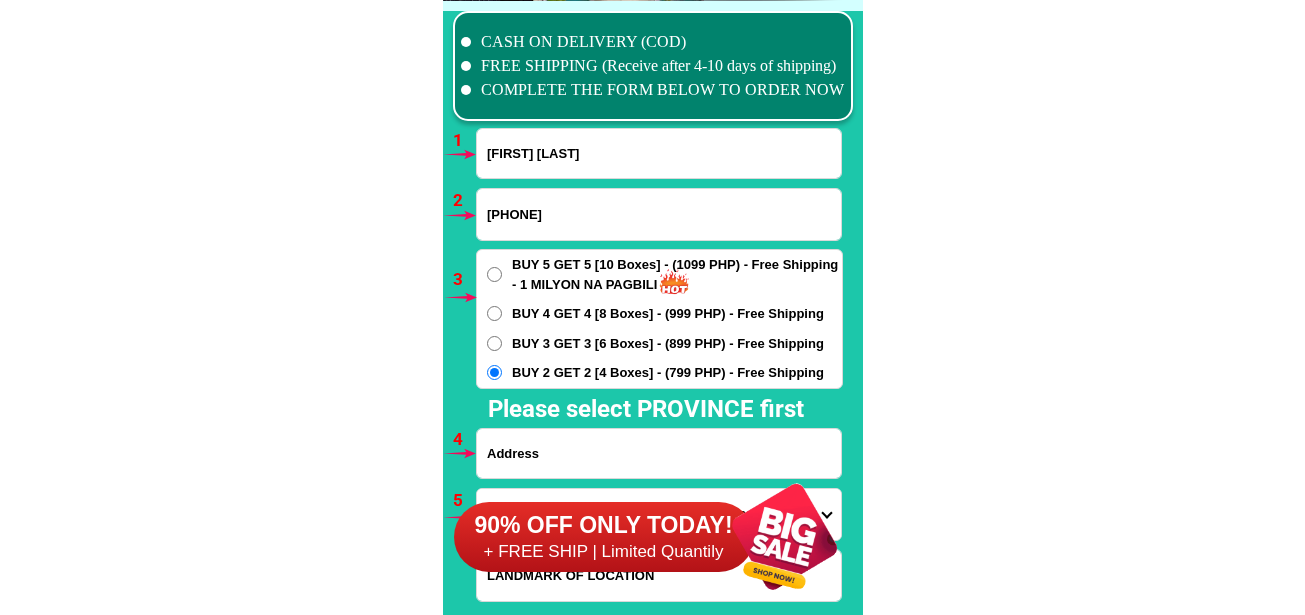 scroll, scrollTop: 14707, scrollLeft: 0, axis: vertical 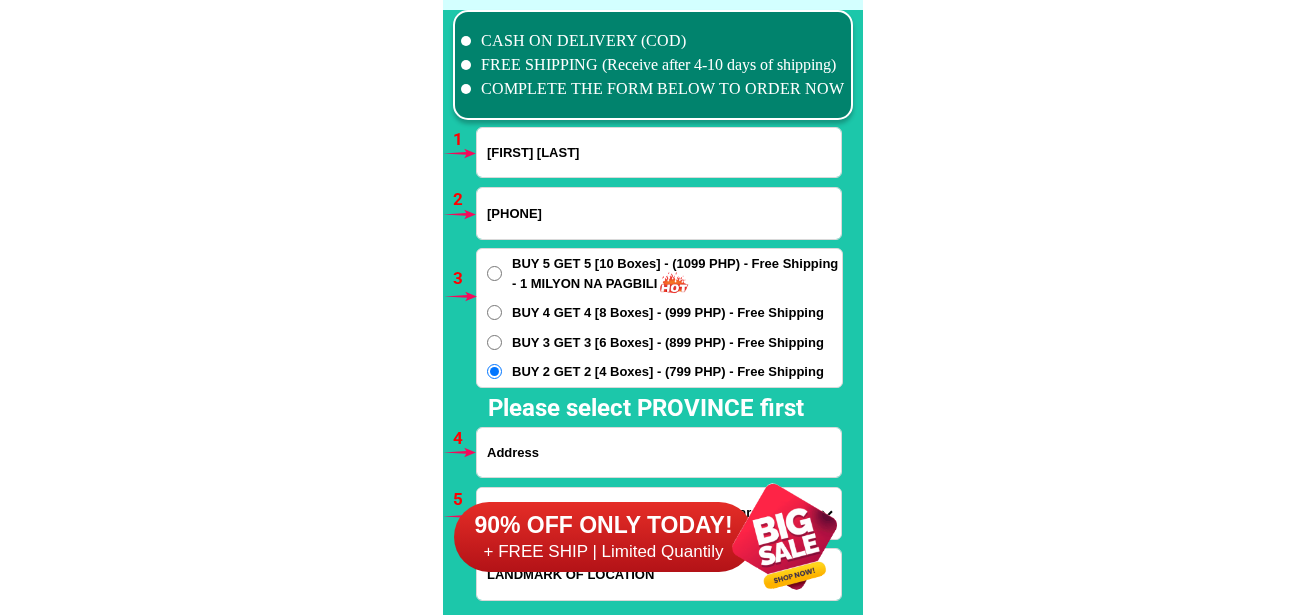 click at bounding box center [659, 452] 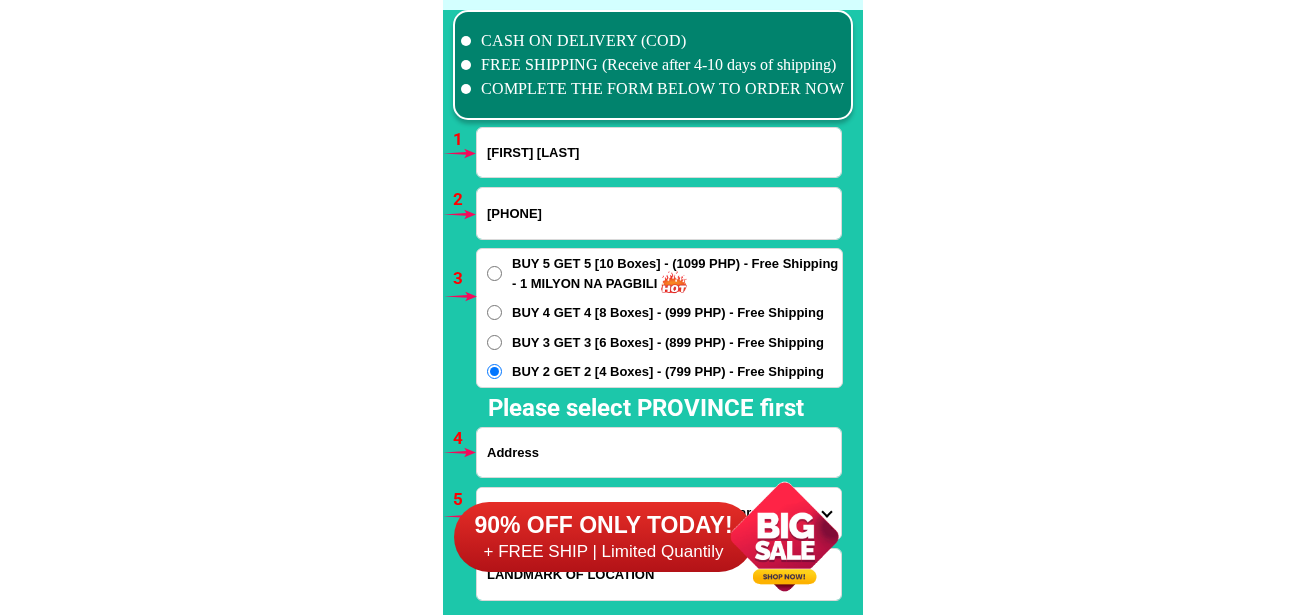 paste on "Purok 6a, Mahayag [NEIGHBORHOOD] [CITY] [STATE]" 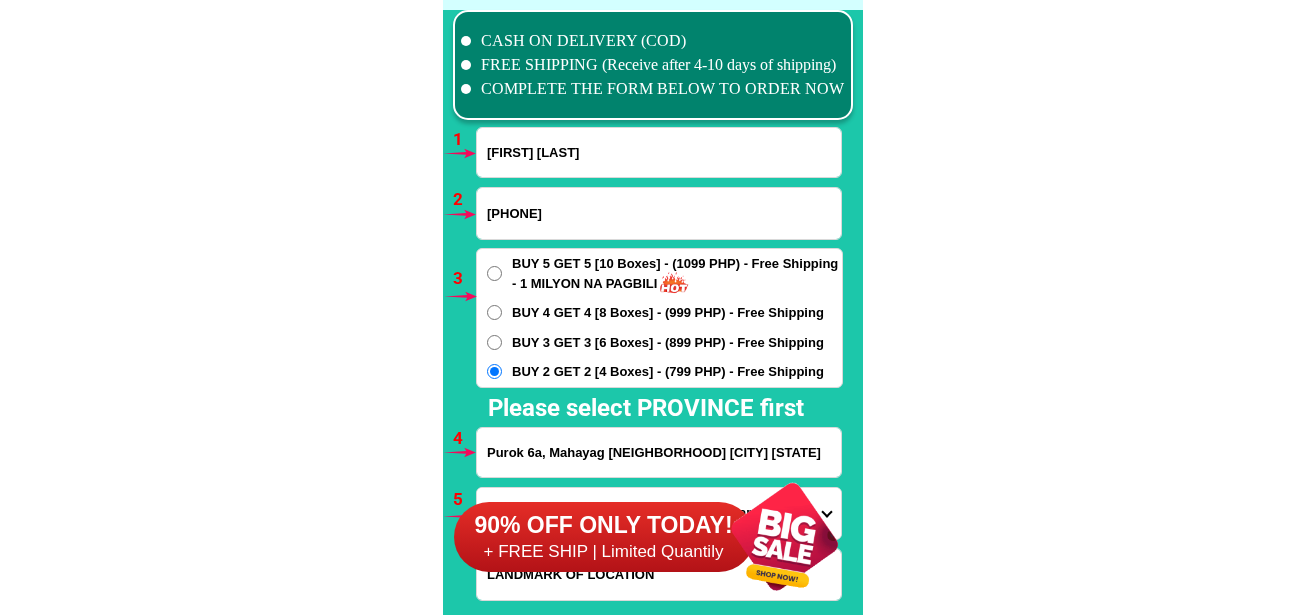 type on "Purok 6a, Mahayag [NEIGHBORHOOD] [CITY] [STATE]" 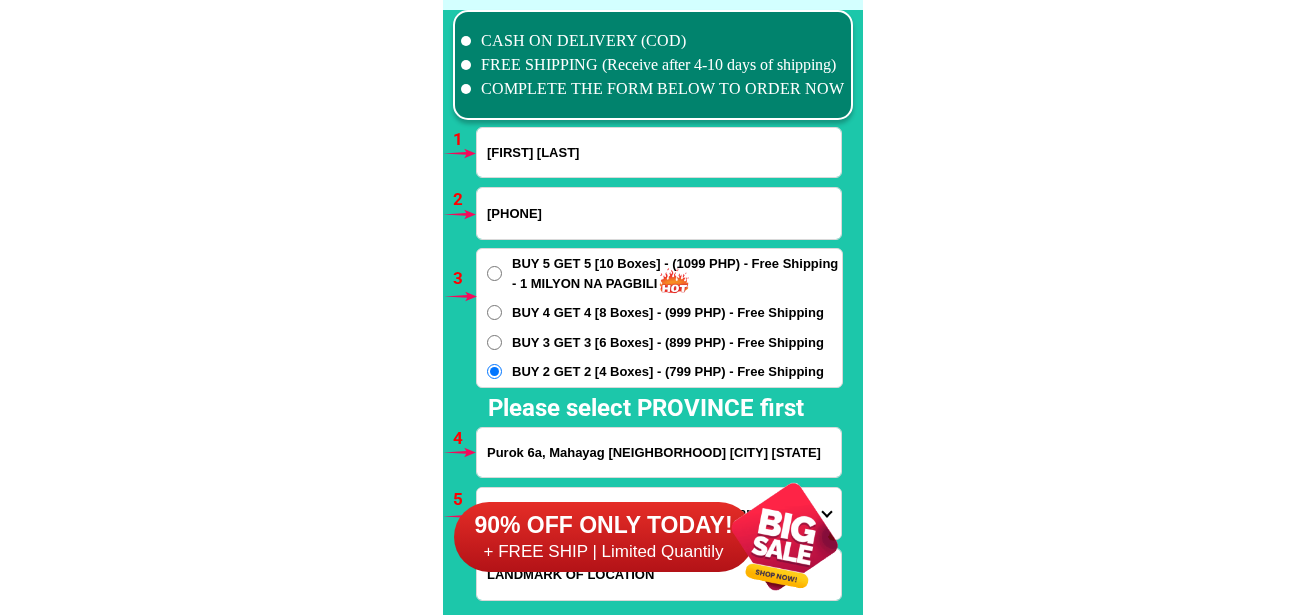 scroll, scrollTop: 14907, scrollLeft: 0, axis: vertical 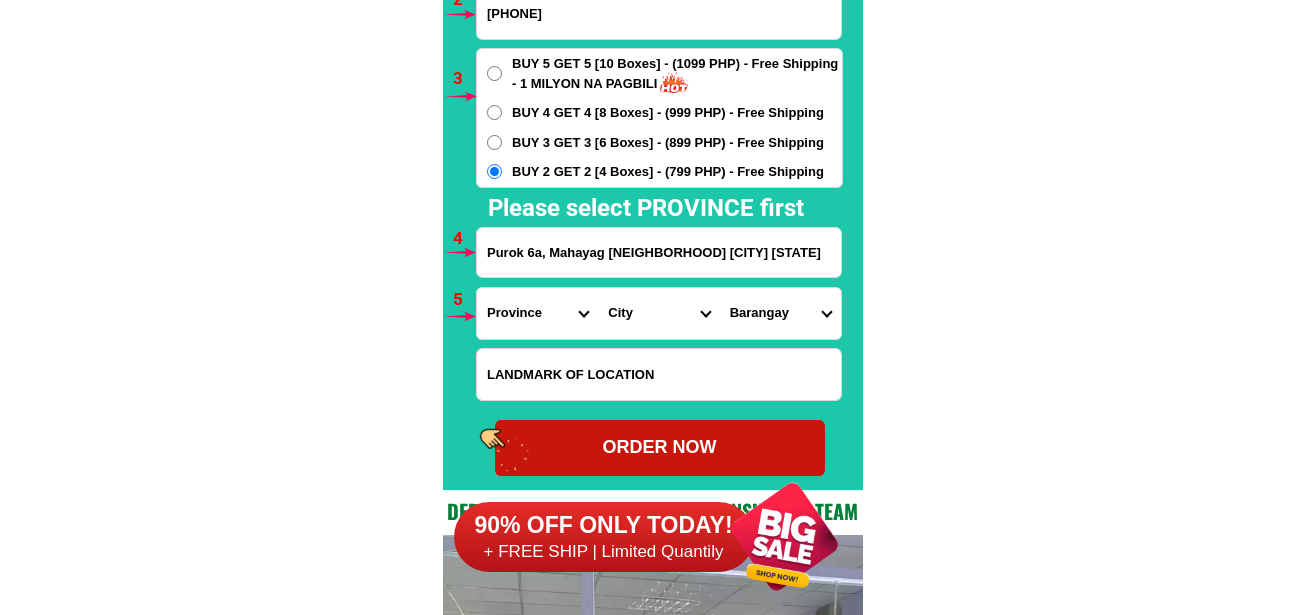 click on "Province Abra Agusan-del-norte Agusan-del-sur Aklan Albay Antique Apayao Aurora Basilan Bataan Batanes Batangas Benguet Biliran Bohol Bukidnon Bulacan Cagayan Camarines-norte Camarines-sur Camiguin Capiz Catanduanes Cavite Cebu Cotabato Davao-de-oro Davao-del-norte Davao-del-sur Davao-occidental Davao-oriental Dinagat-islands Eastern-samar Guimaras Ifugao Ilocos-norte Ilocos-sur Iloilo Isabela Kalinga La-union Laguna Lanao-del-norte Lanao-del-sur Leyte Maguindanao Marinduque Masbate Metro-manila Misamis-occidental Misamis-oriental Mountain-province Negros-occidental Negros-oriental Northern-samar Nueva-ecija Nueva-vizcaya Occidental-mindoro Oriental-mindoro Palawan Pampanga Pangasinan Quezon Quirino Rizal Romblon Sarangani Siquijor Sorsogon South-cotabato Southern-leyte Sultan-kudarat Sulu Surigao-del-norte Surigao-del-sur Tarlac Tawi-tawi Western-samar Zambales Zamboanga-del-norte Zamboanga-del-sur Zamboanga-sibugay" at bounding box center (537, 313) 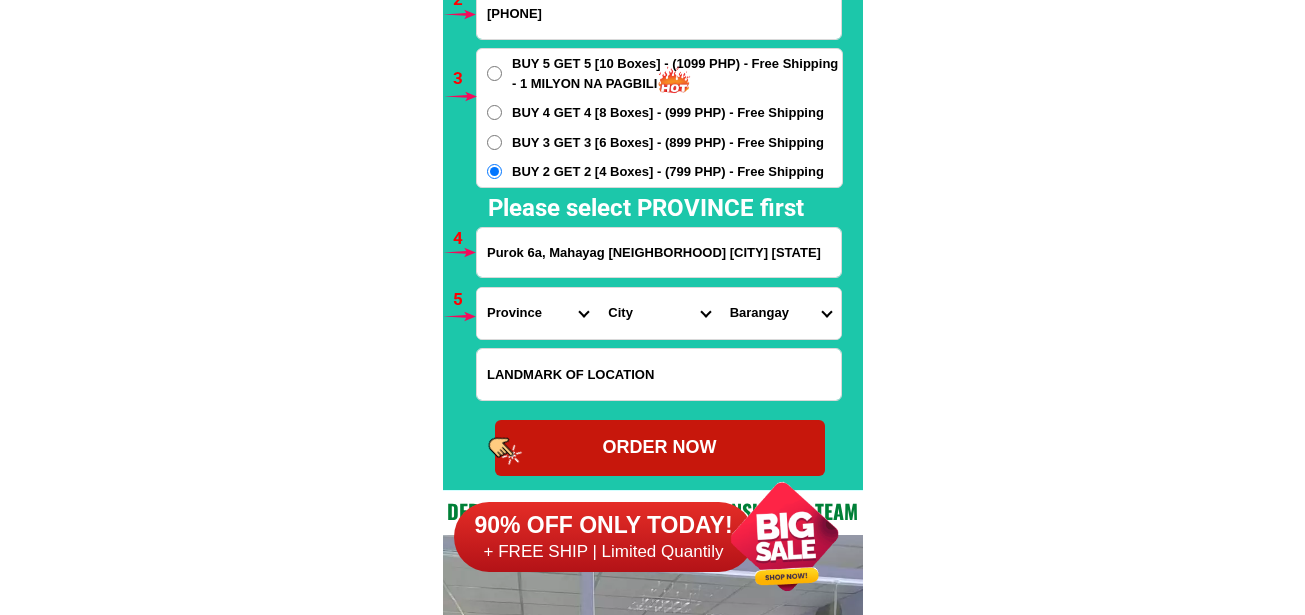 select on "63_115" 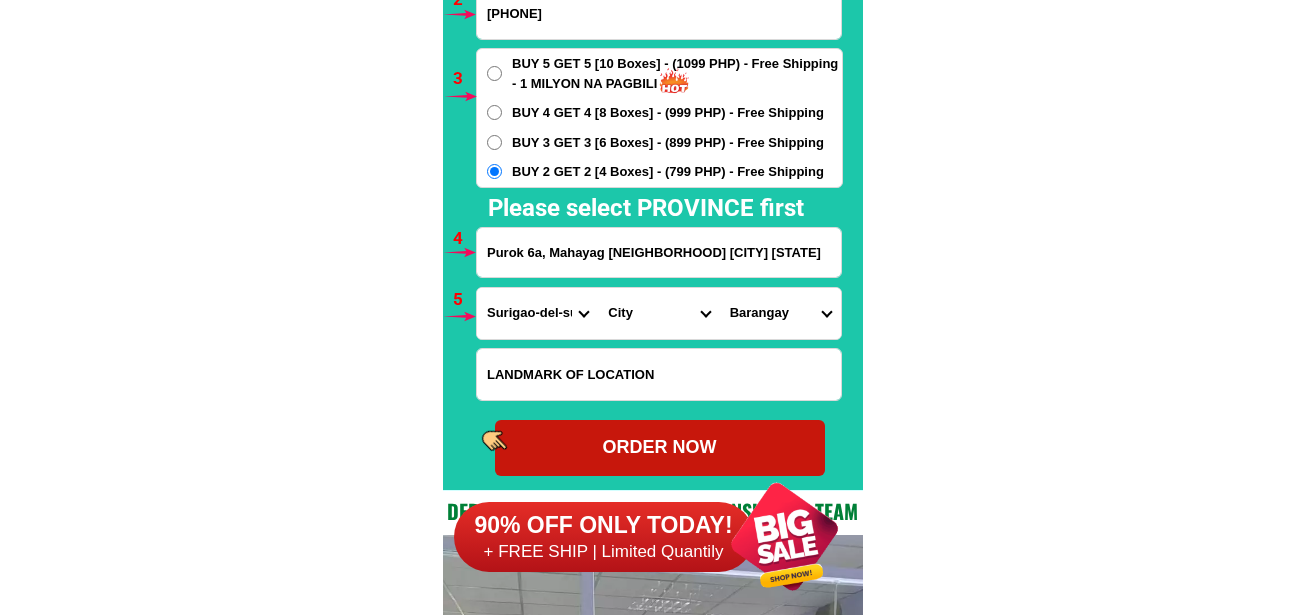 click on "Province Abra Agusan-del-norte Agusan-del-sur Aklan Albay Antique Apayao Aurora Basilan Bataan Batanes Batangas Benguet Biliran Bohol Bukidnon Bulacan Cagayan Camarines-norte Camarines-sur Camiguin Capiz Catanduanes Cavite Cebu Cotabato Davao-de-oro Davao-del-norte Davao-del-sur Davao-occidental Davao-oriental Dinagat-islands Eastern-samar Guimaras Ifugao Ilocos-norte Ilocos-sur Iloilo Isabela Kalinga La-union Laguna Lanao-del-norte Lanao-del-sur Leyte Maguindanao Marinduque Masbate Metro-manila Misamis-occidental Misamis-oriental Mountain-province Negros-occidental Negros-oriental Northern-samar Nueva-ecija Nueva-vizcaya Occidental-mindoro Oriental-mindoro Palawan Pampanga Pangasinan Quezon Quirino Rizal Romblon Sarangani Siquijor Sorsogon South-cotabato Southern-leyte Sultan-kudarat Sulu Surigao-del-norte Surigao-del-sur Tarlac Tawi-tawi Western-samar Zambales Zamboanga-del-norte Zamboanga-del-sur Zamboanga-sibugay" at bounding box center (537, 313) 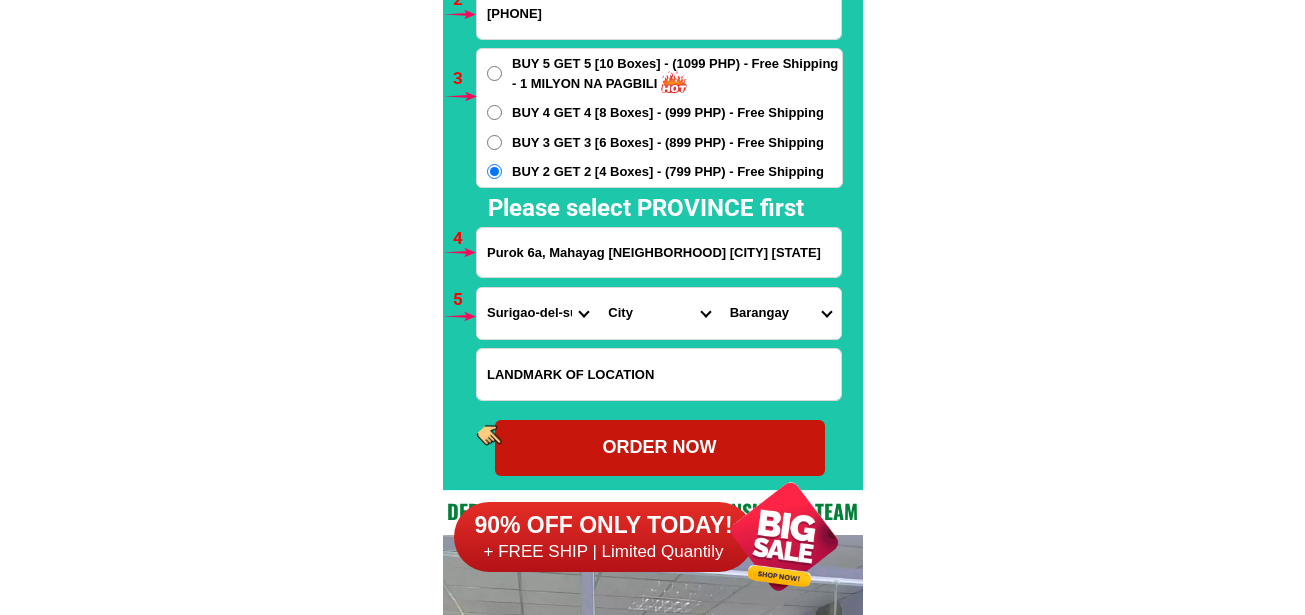 drag, startPoint x: 639, startPoint y: 320, endPoint x: 646, endPoint y: 298, distance: 23.086792 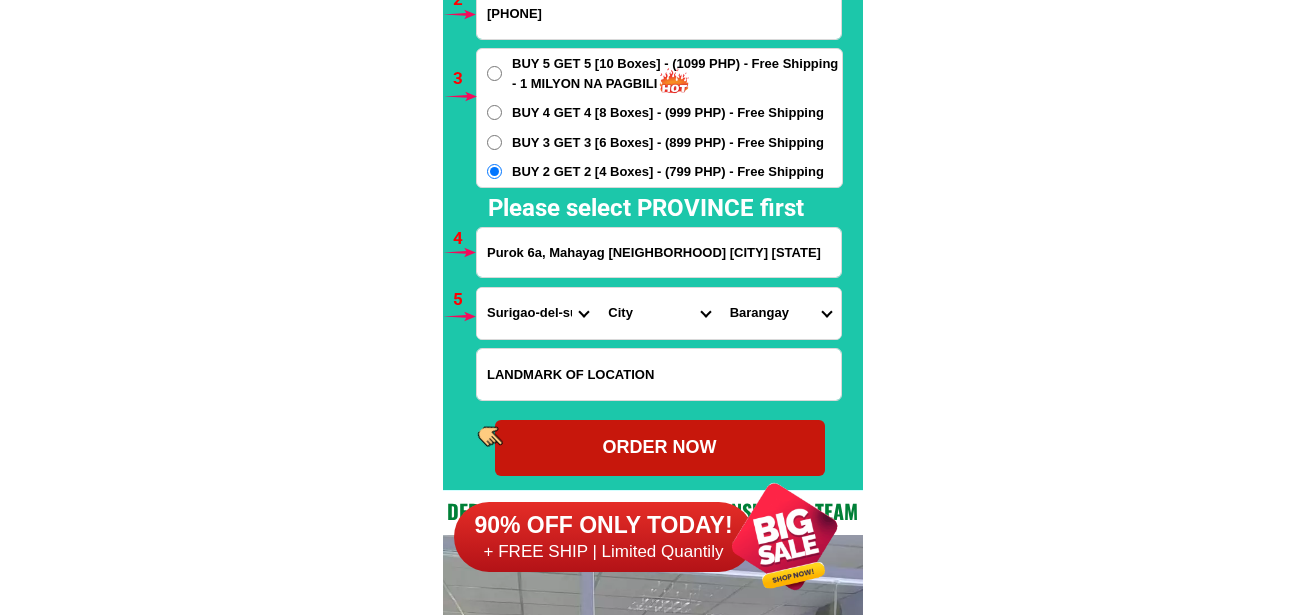 click on "City Barobo Bayabas Bislig-city Cagwait Cantilan Carrascal Hinatuan Lanuza Lianga Lingig Madrid Marihatag Surigao-del-sur-carmen Surigao-del-sur-cortes Surigao-del-sur-san-agustin Surigao-del-sur-san-miguel Tagbina Tago Tandag-city" at bounding box center (658, 313) 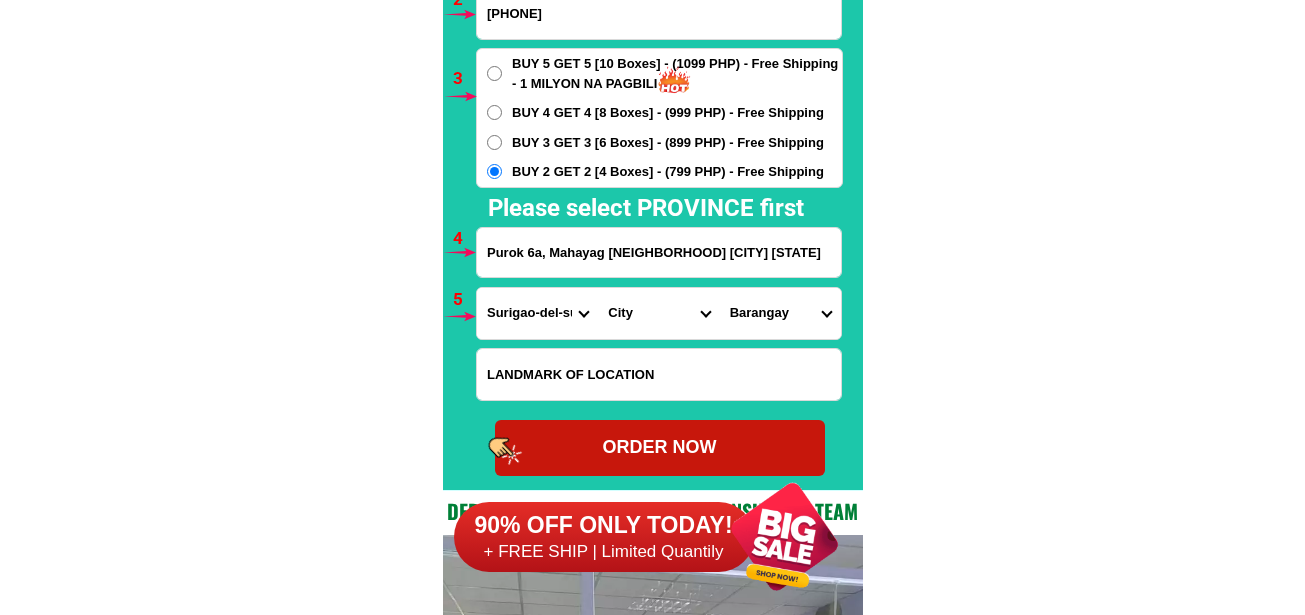 select on "63_1158129" 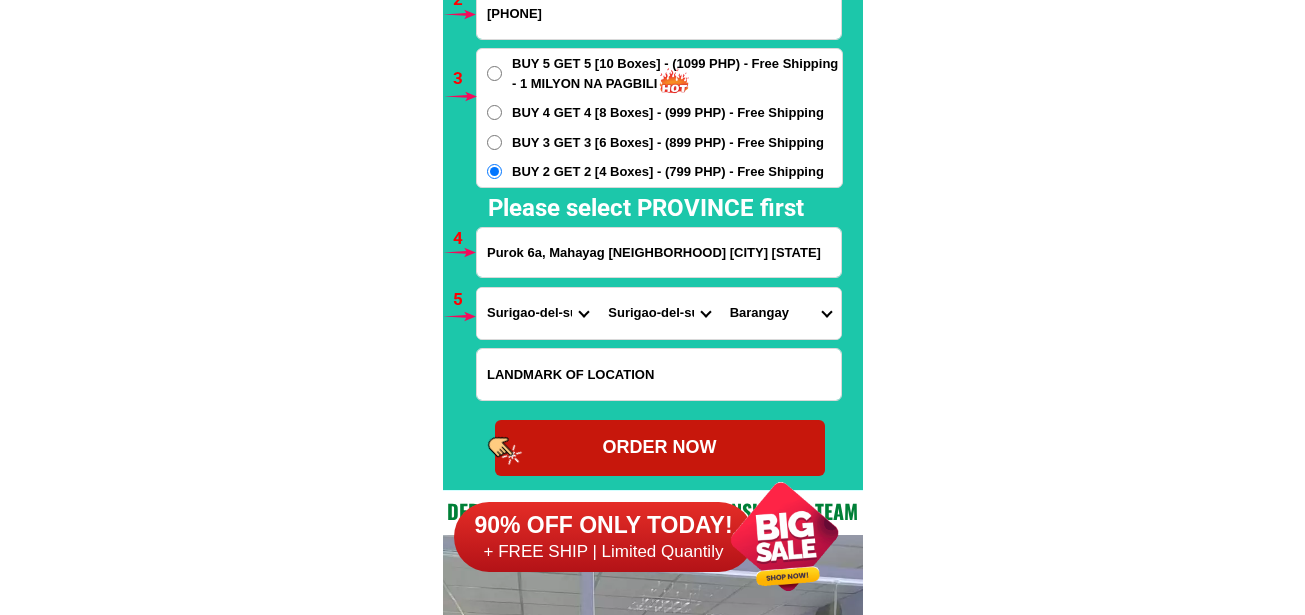 click on "City Barobo Bayabas Bislig-city Cagwait Cantilan Carrascal Hinatuan Lanuza Lianga Lingig Madrid Marihatag Surigao-del-sur-carmen Surigao-del-sur-cortes Surigao-del-sur-san-agustin Surigao-del-sur-san-miguel Tagbina Tago Tandag-city" at bounding box center [658, 313] 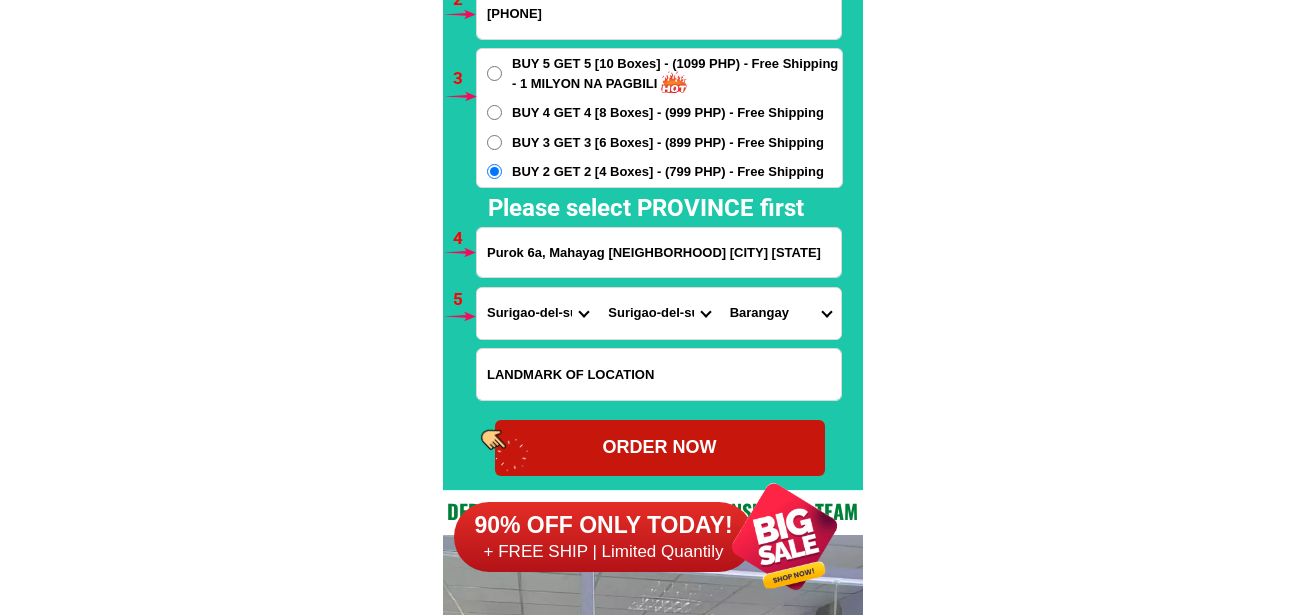 click on "Barangay Bagyang Baras Bitaugan Bolhoon Calatngan Carromata Castillo Libas gua Libas sud Magroyong Mahayag (maitum) Patong Poblacion Sagbayan San roque Siagao Tina Umalag" at bounding box center [780, 313] 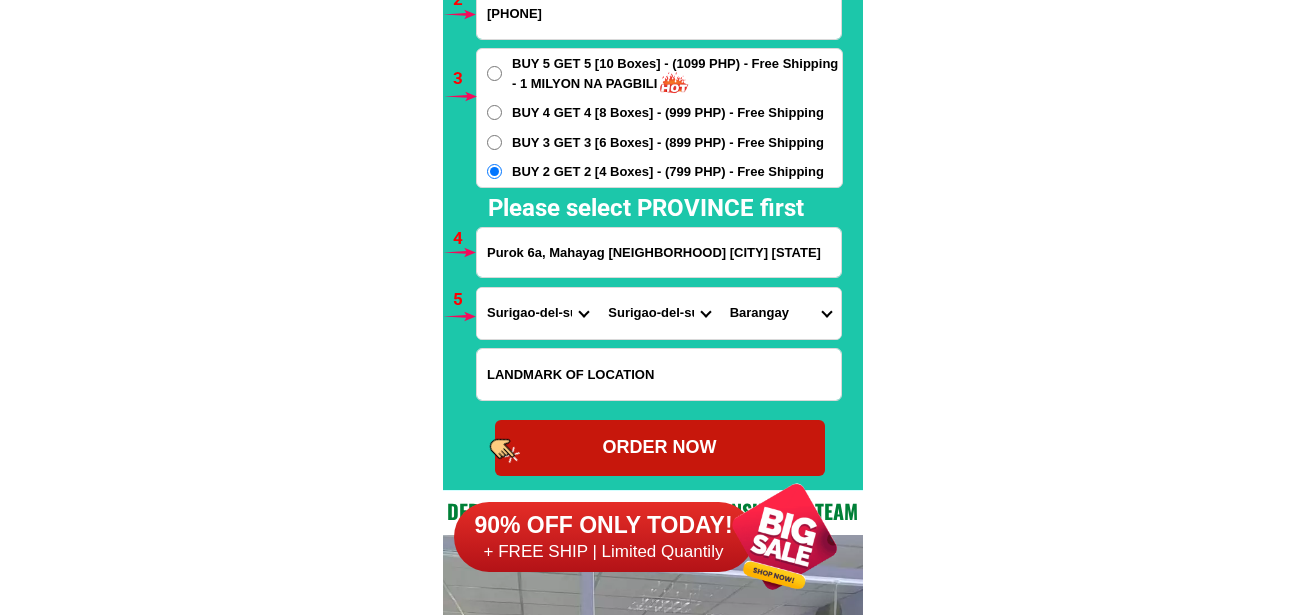 select on "63_1158129159" 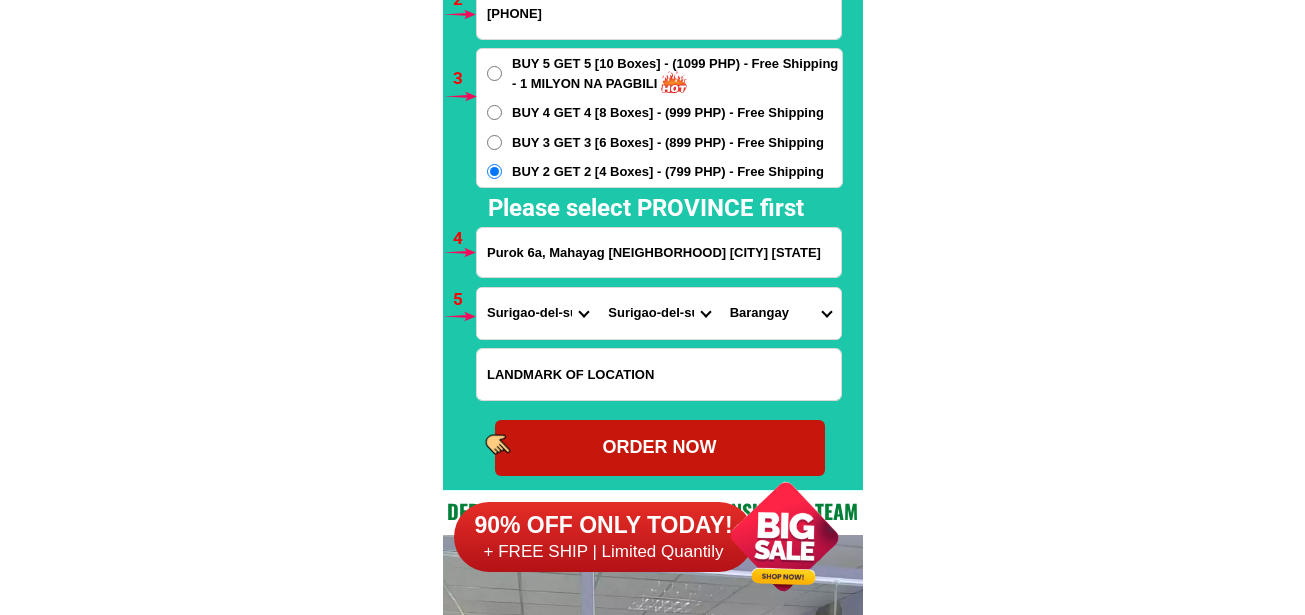 click on "Barangay Bagyang Baras Bitaugan Bolhoon Calatngan Carromata Castillo Libas gua Libas sud Magroyong Mahayag (maitum) Patong Poblacion Sagbayan San roque Siagao Tina Umalag" at bounding box center (780, 313) 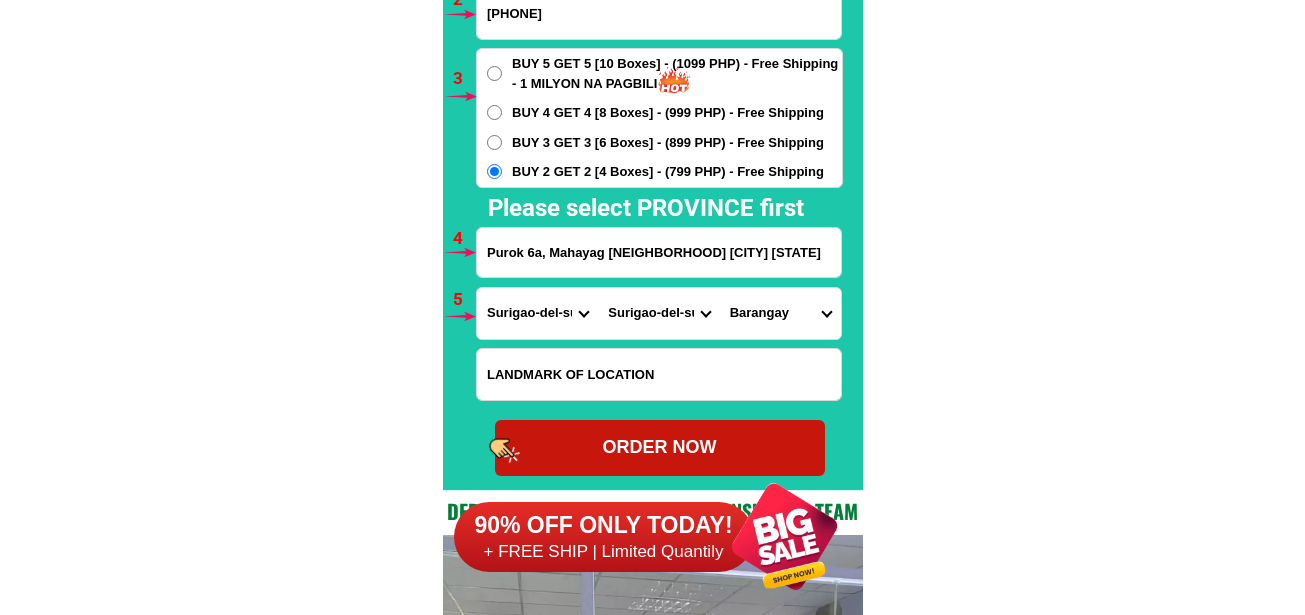 click on "ORDER NOW" at bounding box center (660, 447) 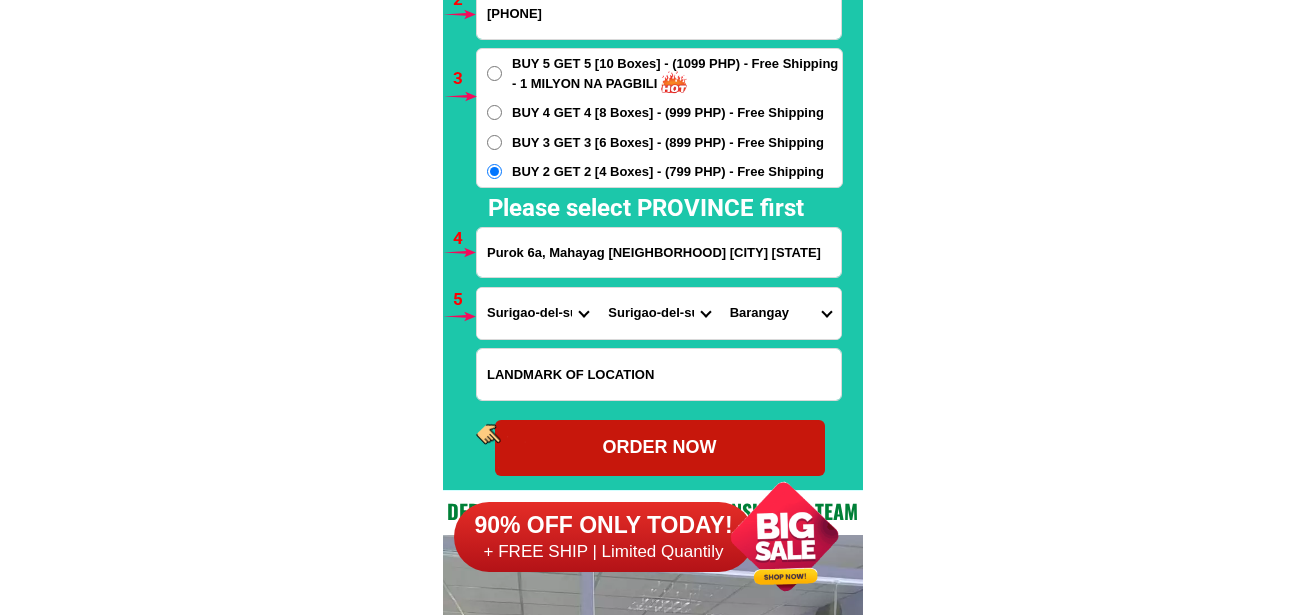 radio on "true" 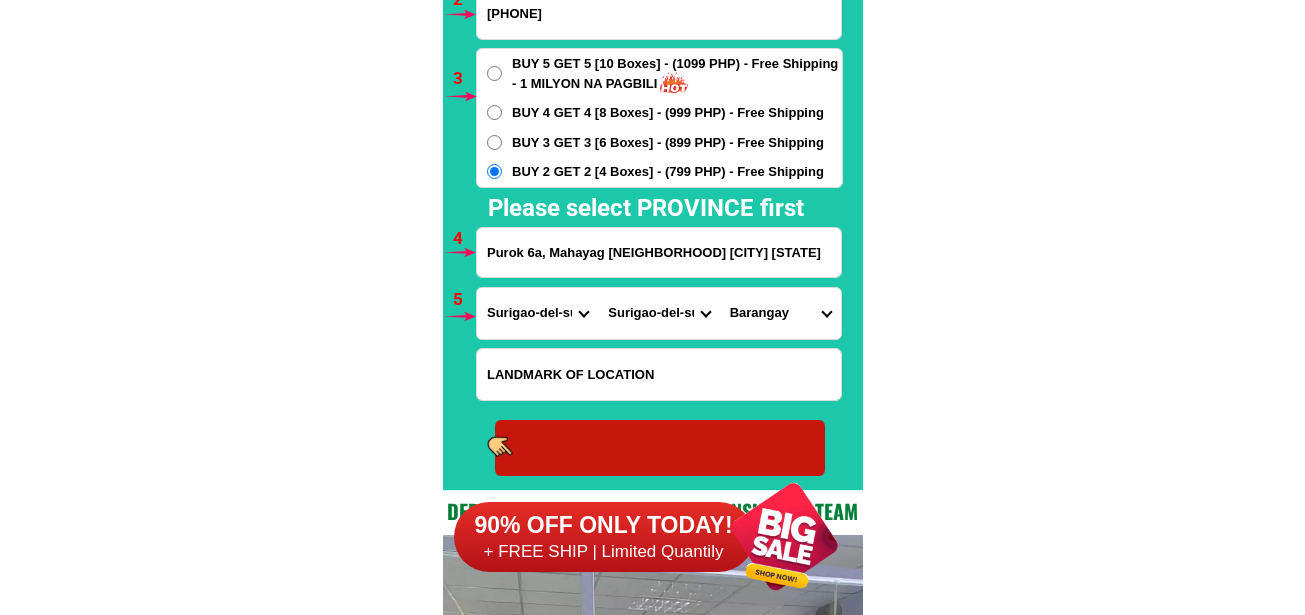 radio on "true" 